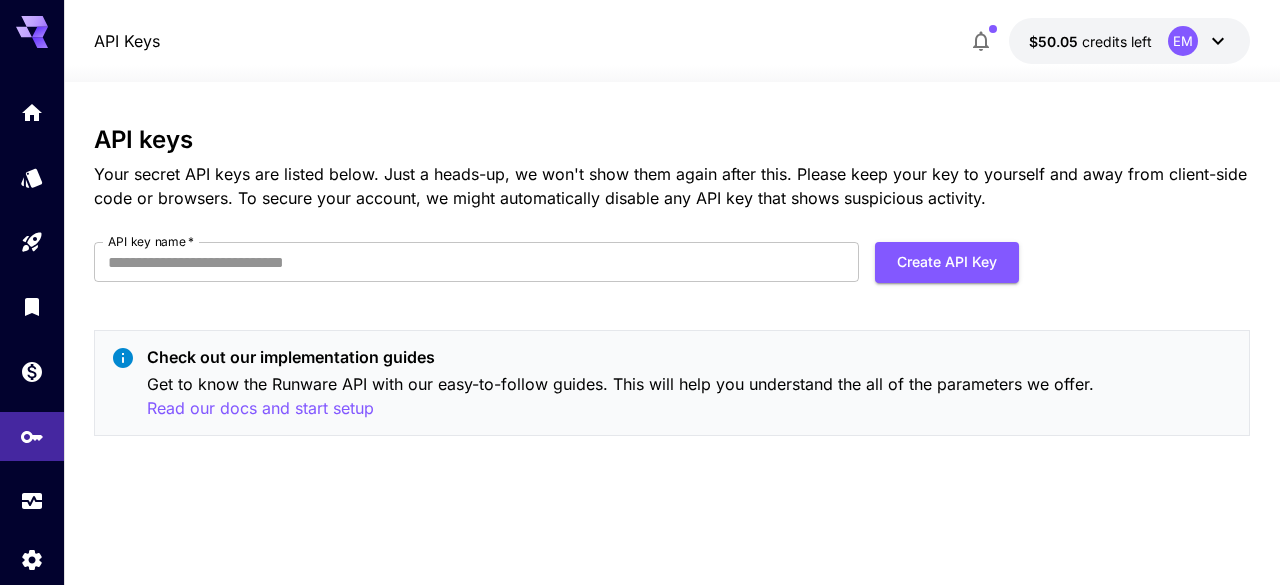 scroll, scrollTop: 0, scrollLeft: 0, axis: both 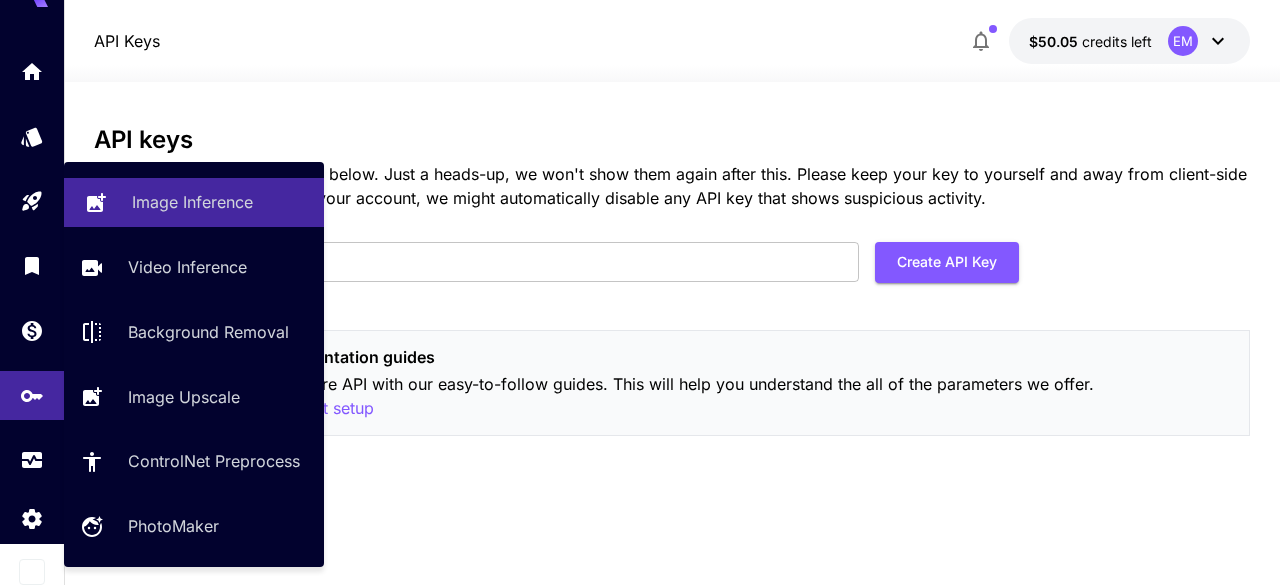 click on "Image Inference" at bounding box center [192, 202] 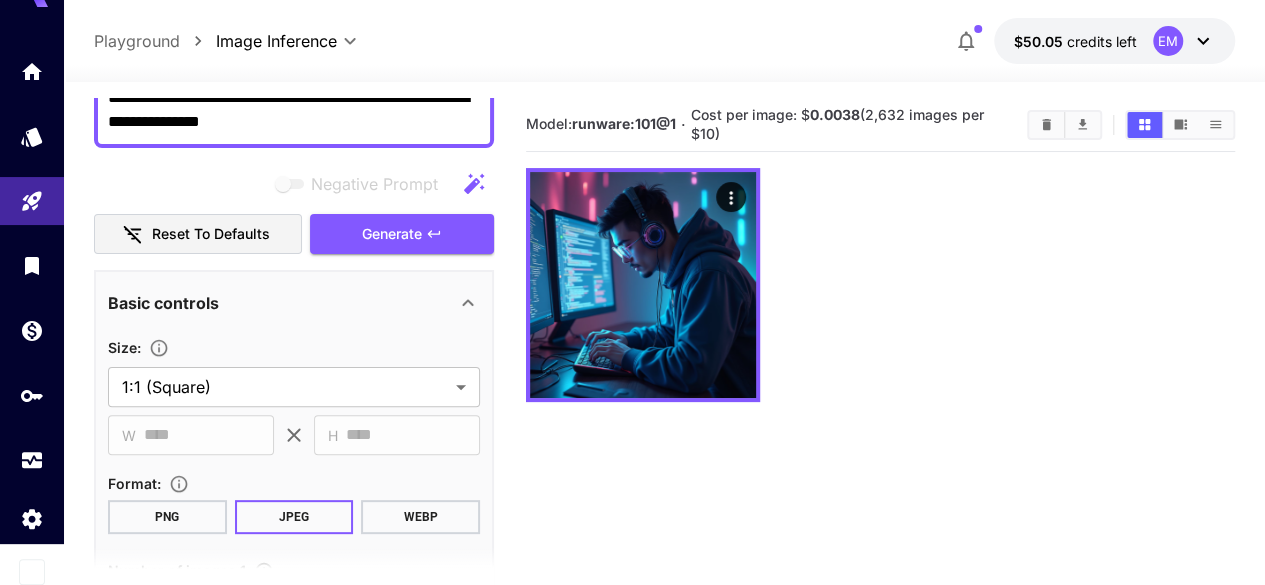 scroll, scrollTop: 0, scrollLeft: 0, axis: both 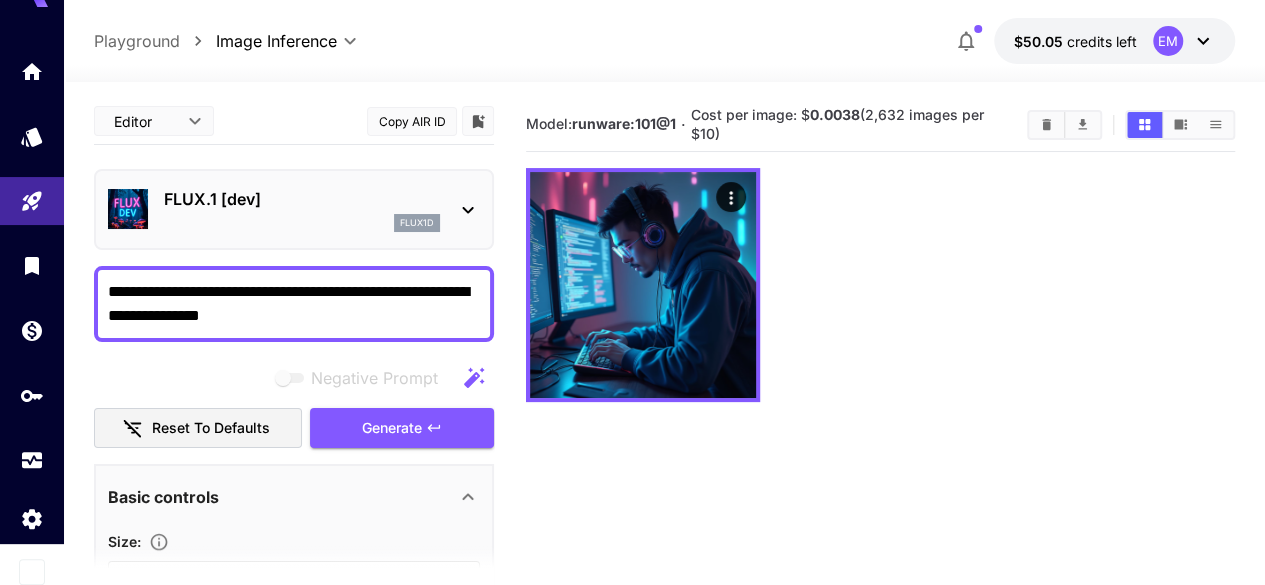 click on "**********" at bounding box center (294, 304) 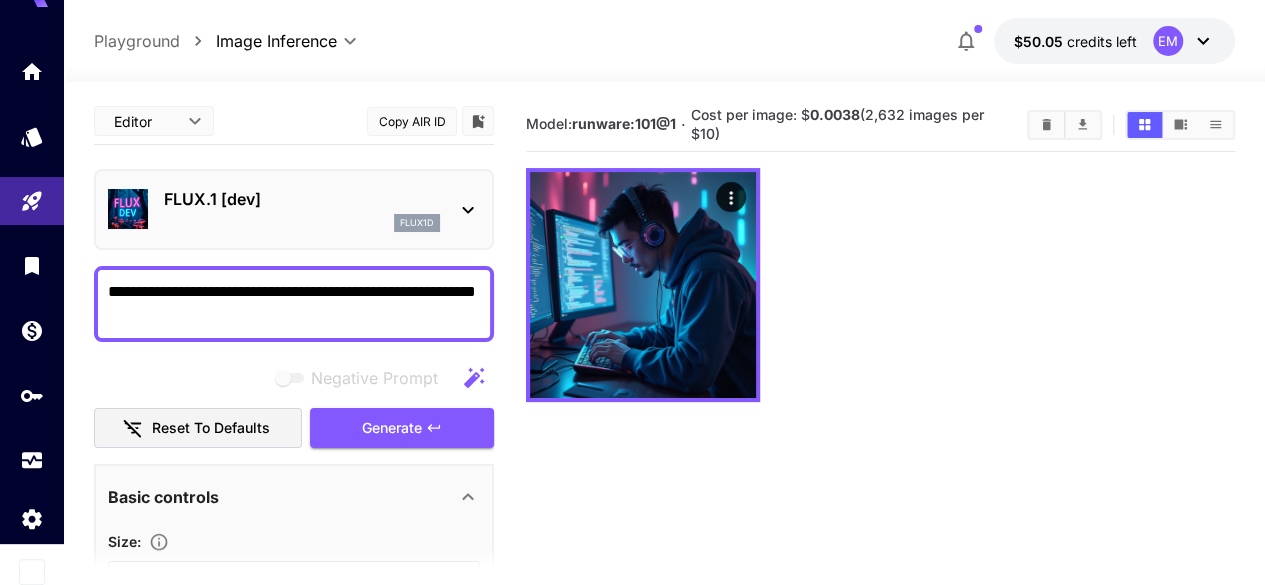 click on "**********" at bounding box center [294, 304] 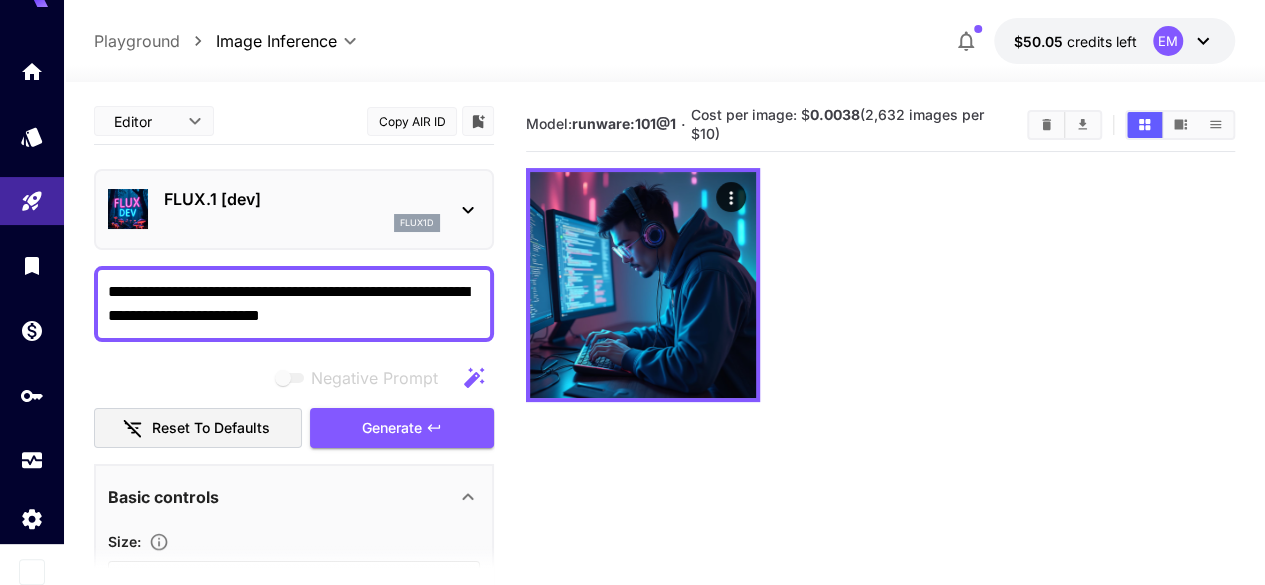 paste on "**********" 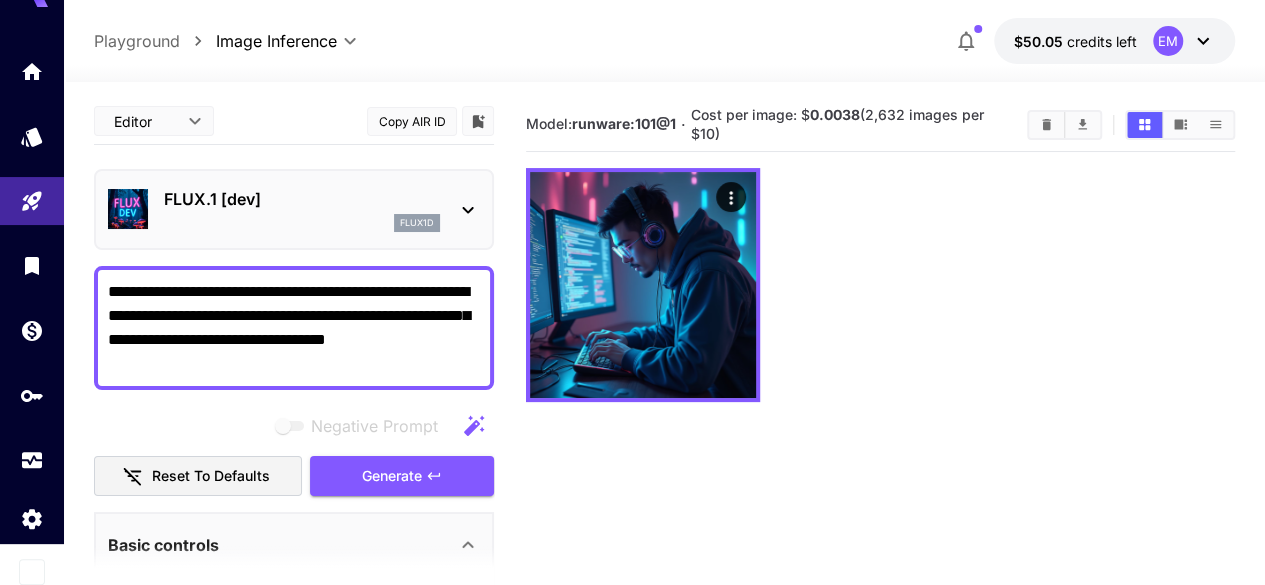 click on "**********" at bounding box center (294, 328) 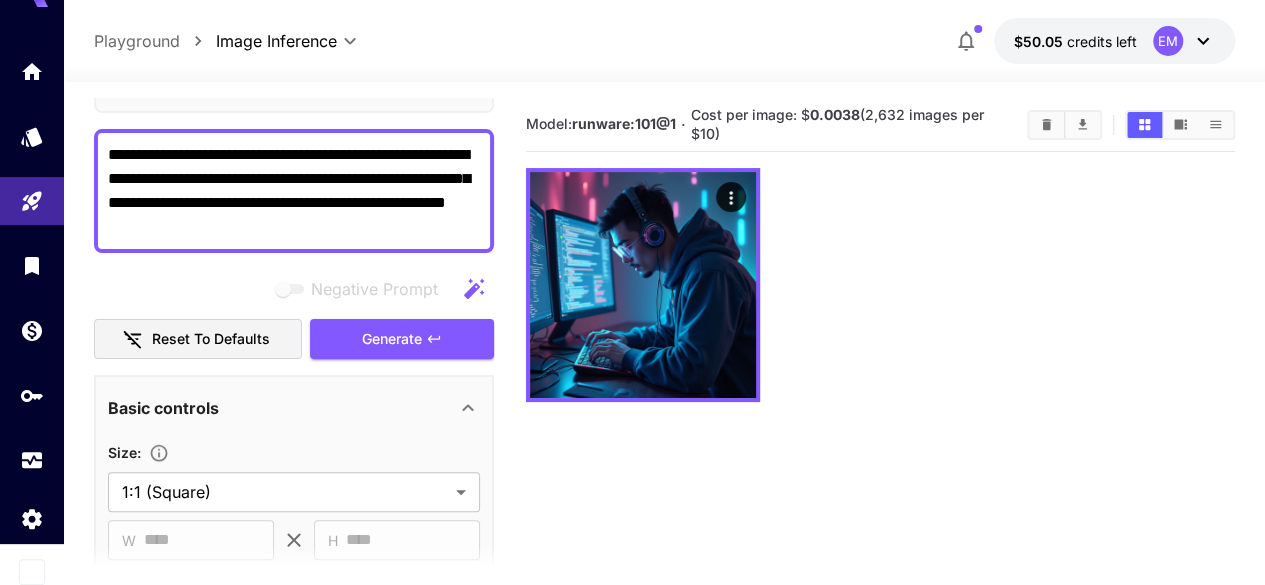 scroll, scrollTop: 138, scrollLeft: 0, axis: vertical 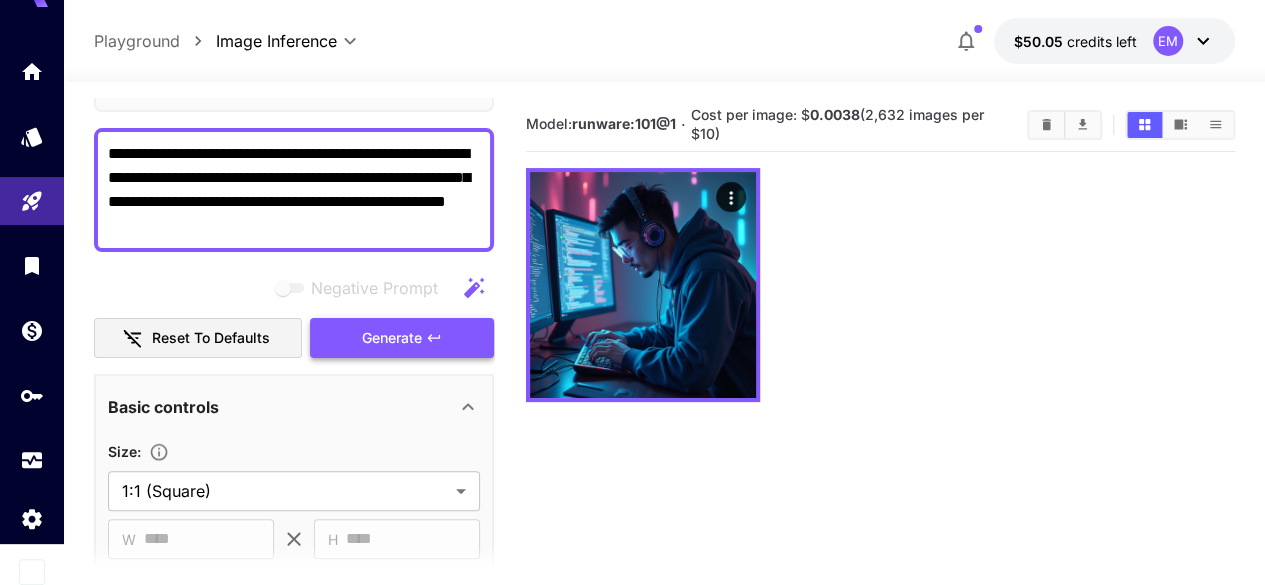 type on "**********" 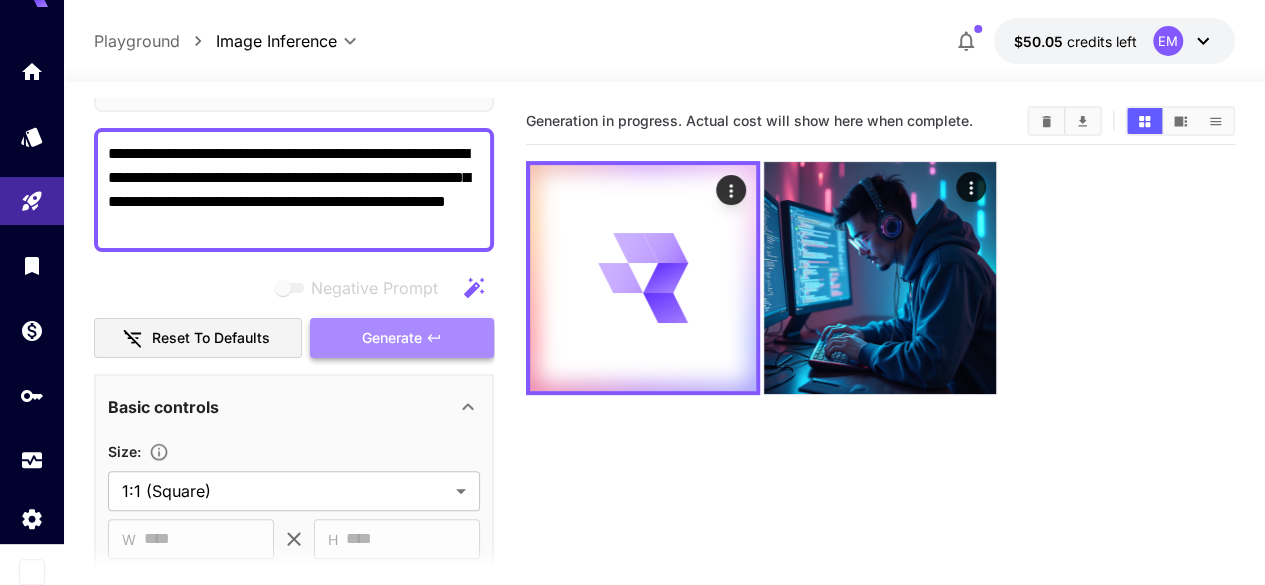 click on "Generate" at bounding box center (392, 338) 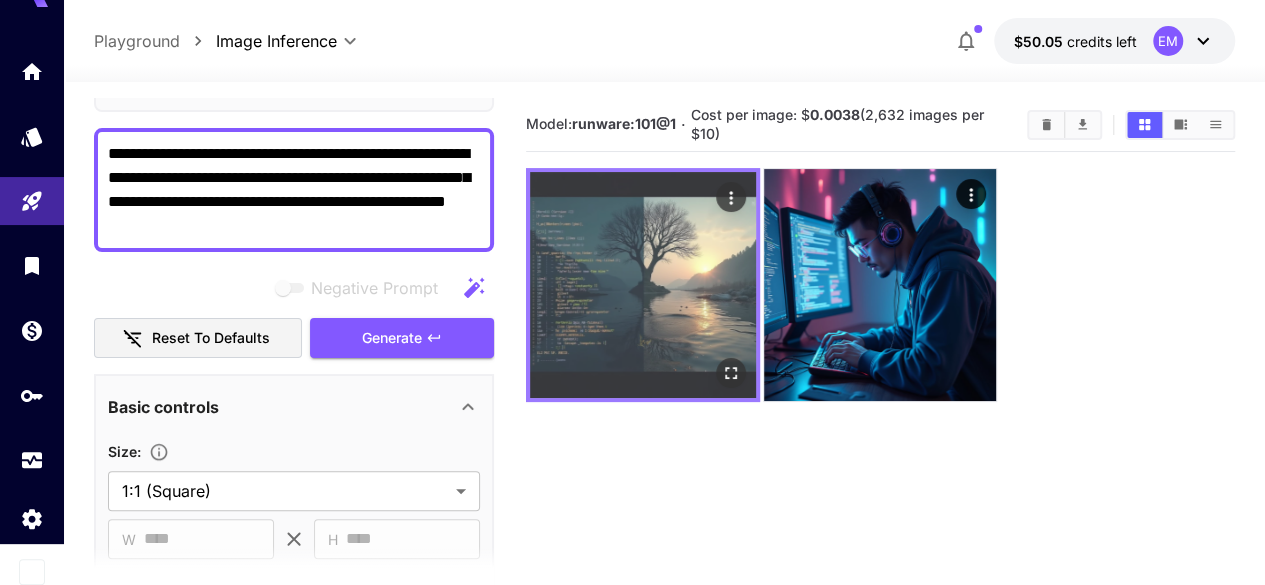 click at bounding box center (643, 285) 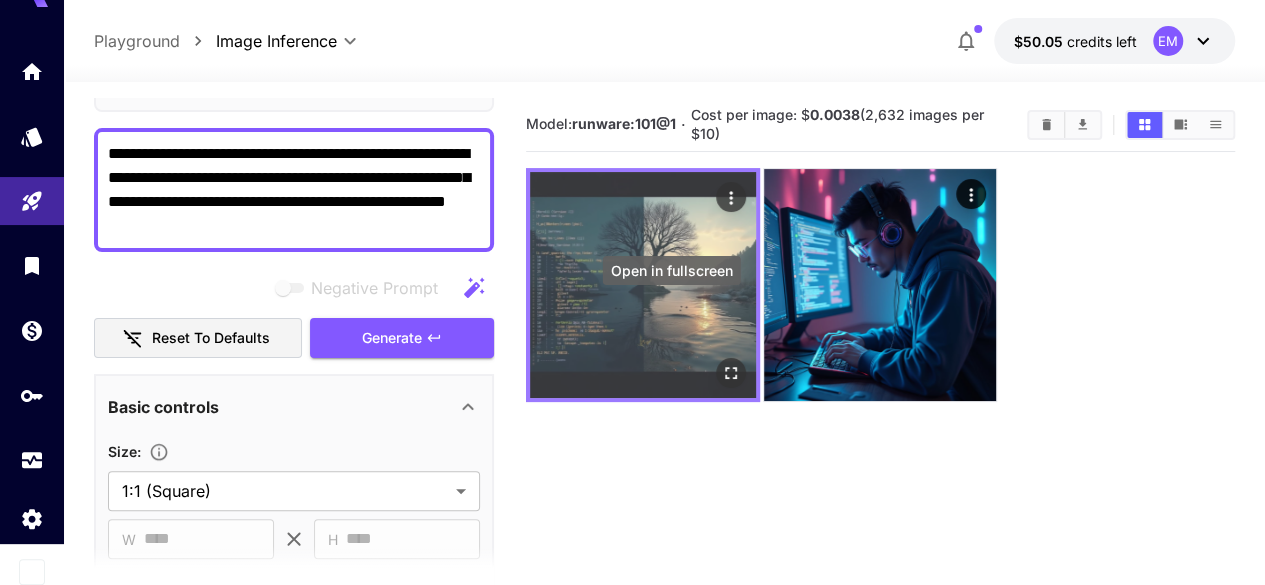 click 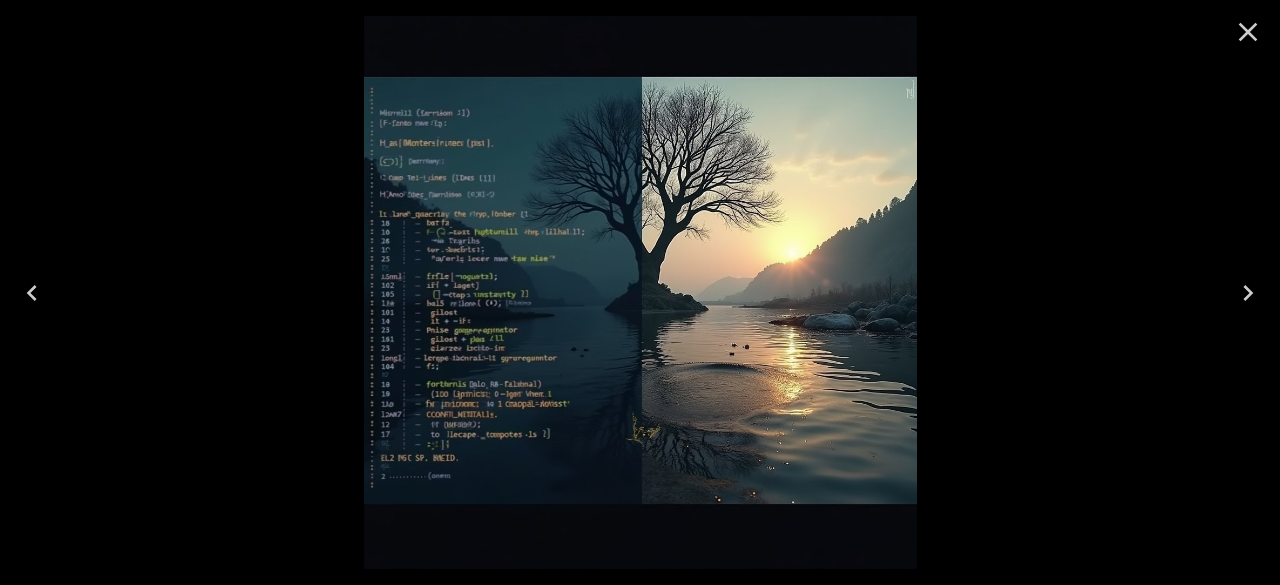 click at bounding box center [640, 292] 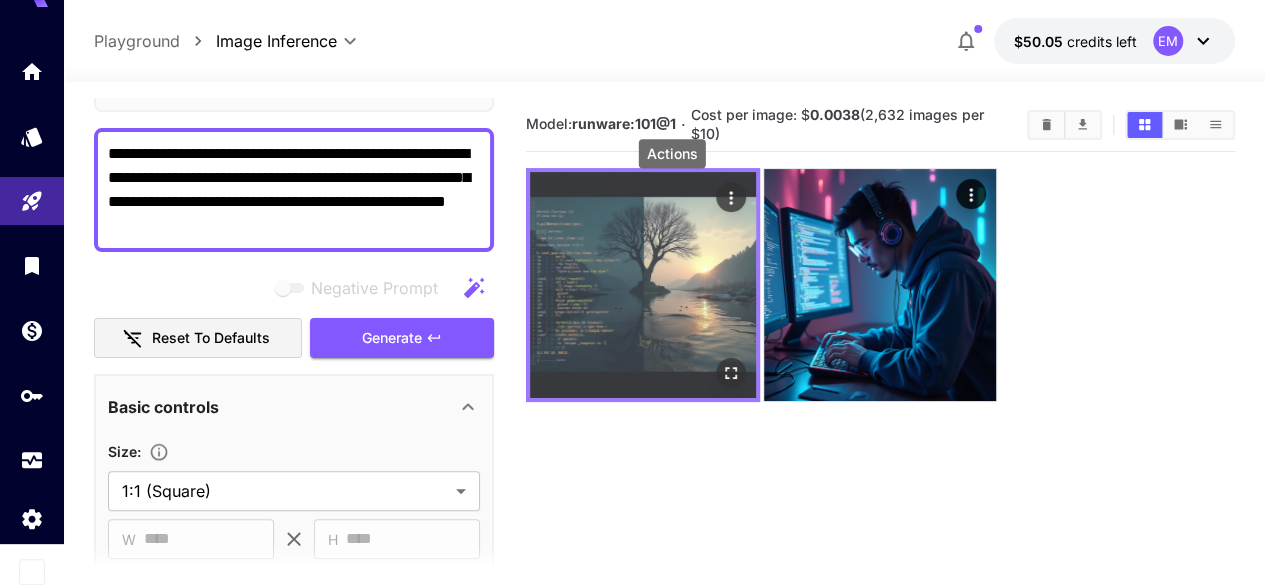 click 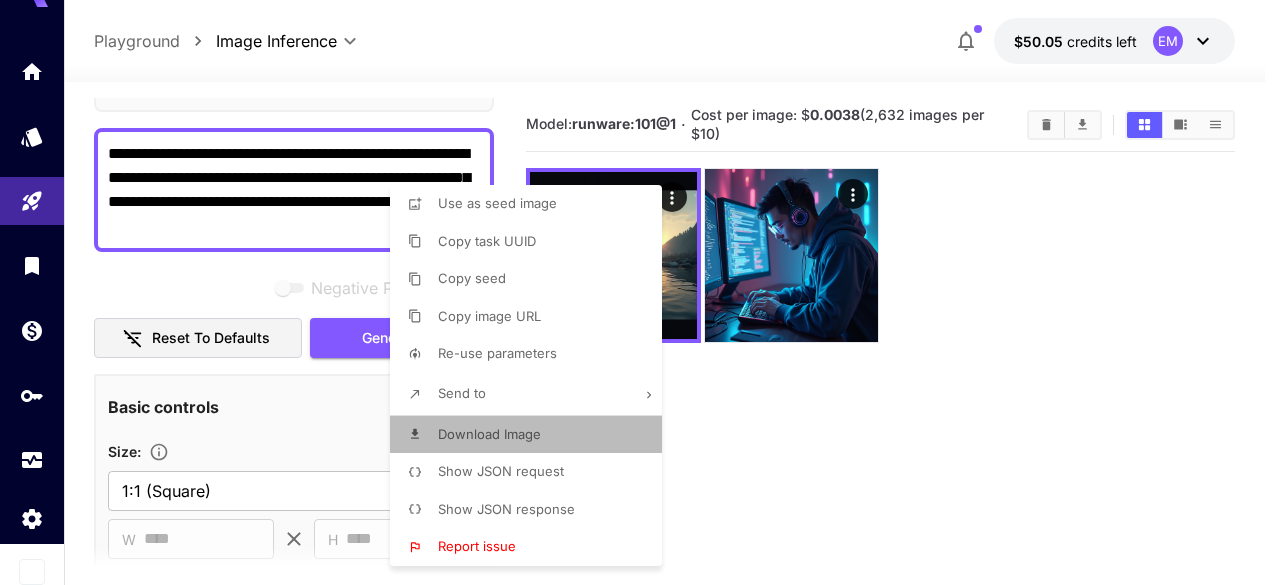 click on "Download Image" at bounding box center (489, 434) 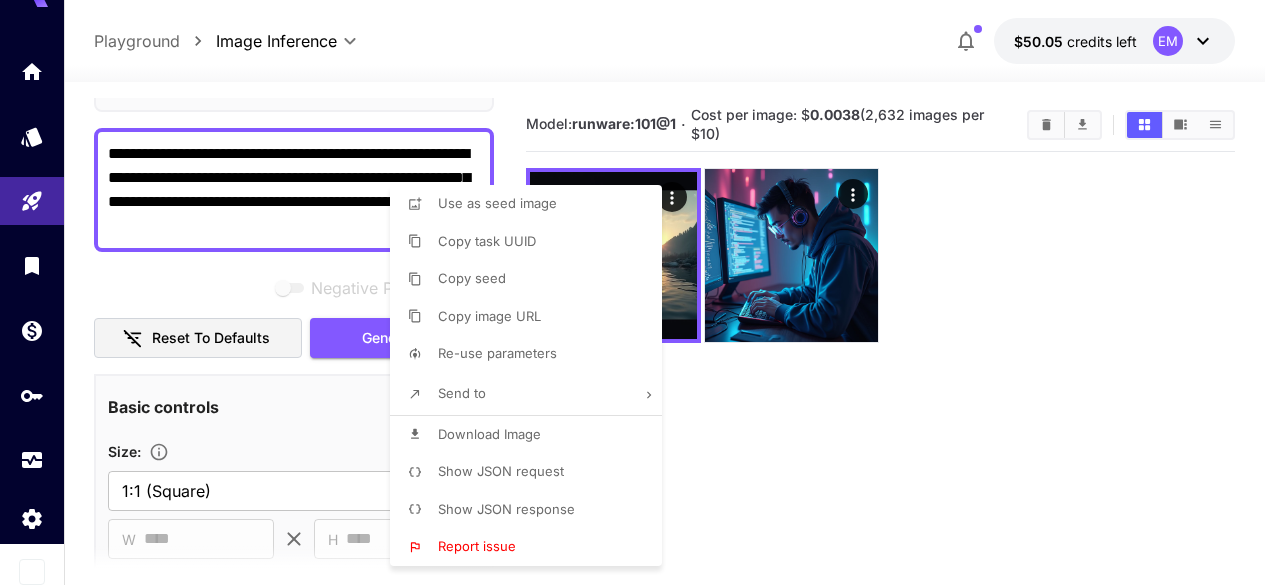 click at bounding box center [640, 292] 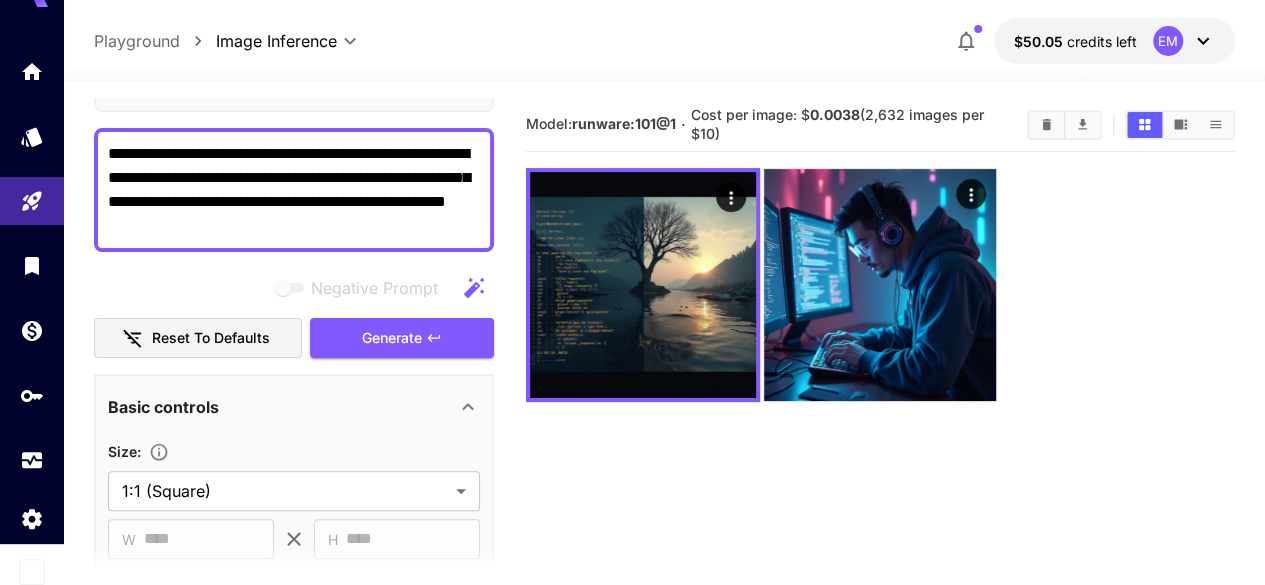 scroll, scrollTop: 1, scrollLeft: 0, axis: vertical 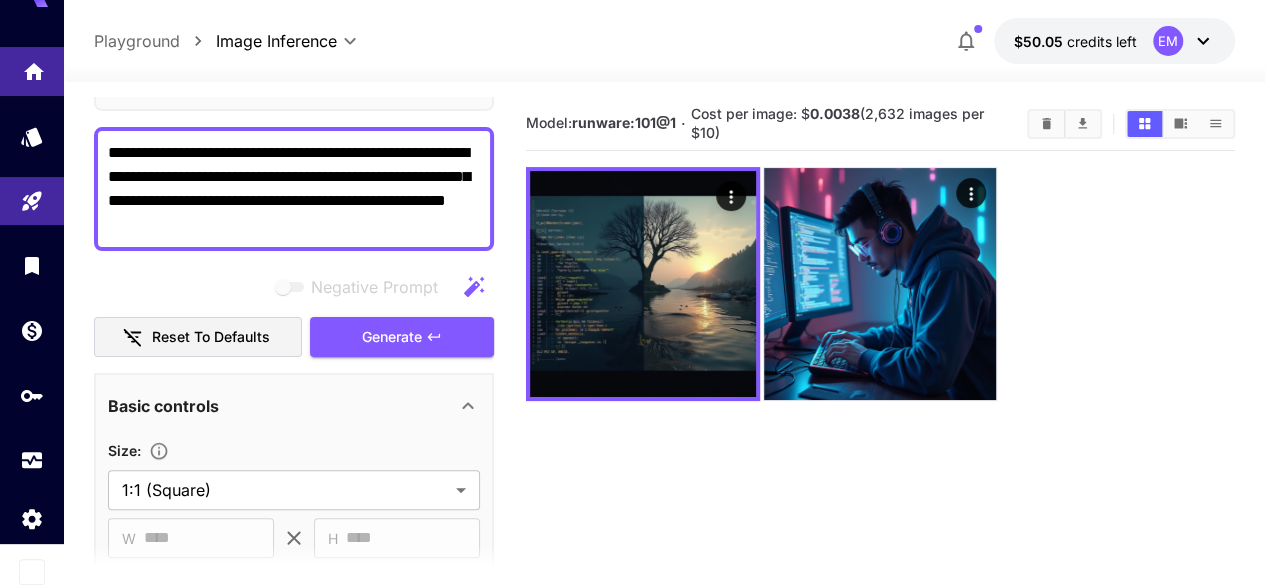 click at bounding box center (32, 71) 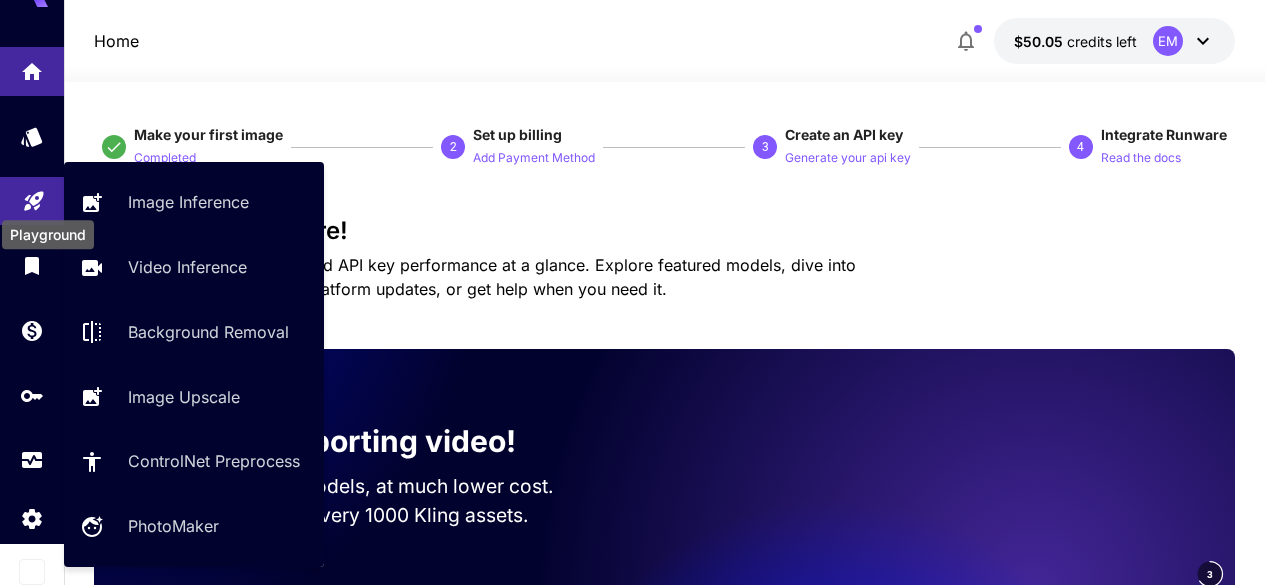 click 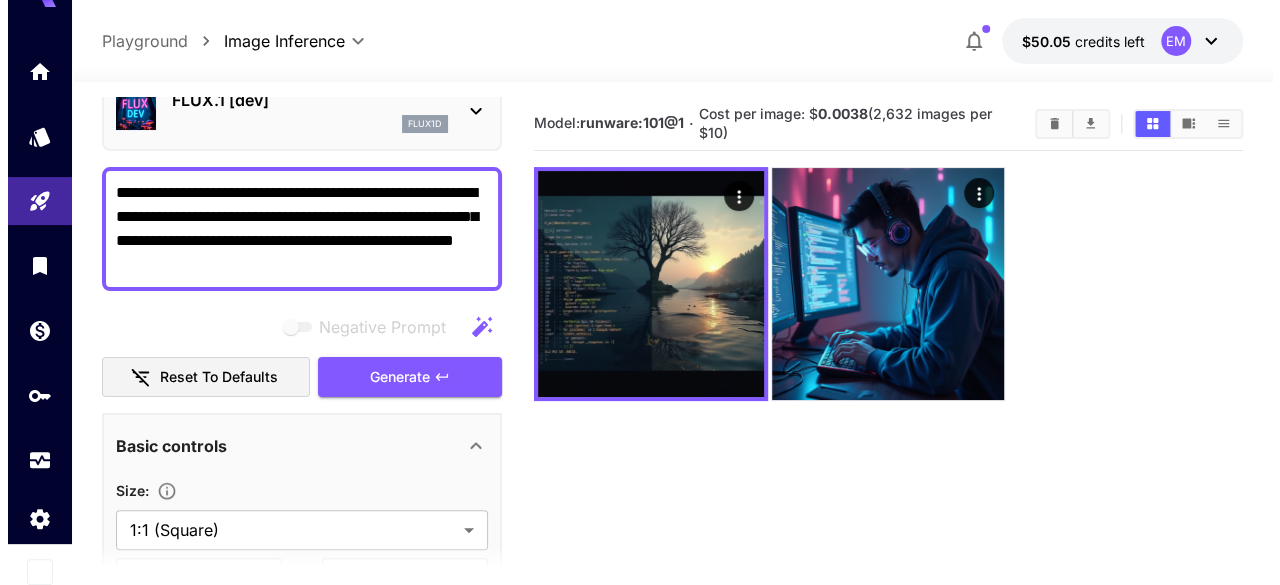 scroll, scrollTop: 0, scrollLeft: 0, axis: both 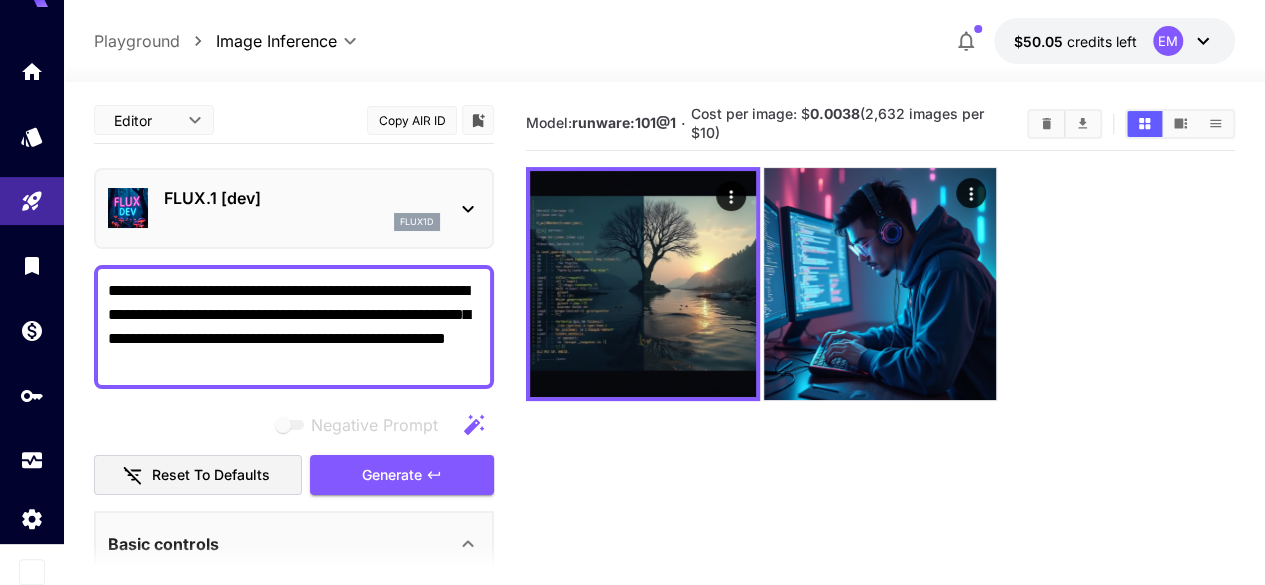 click 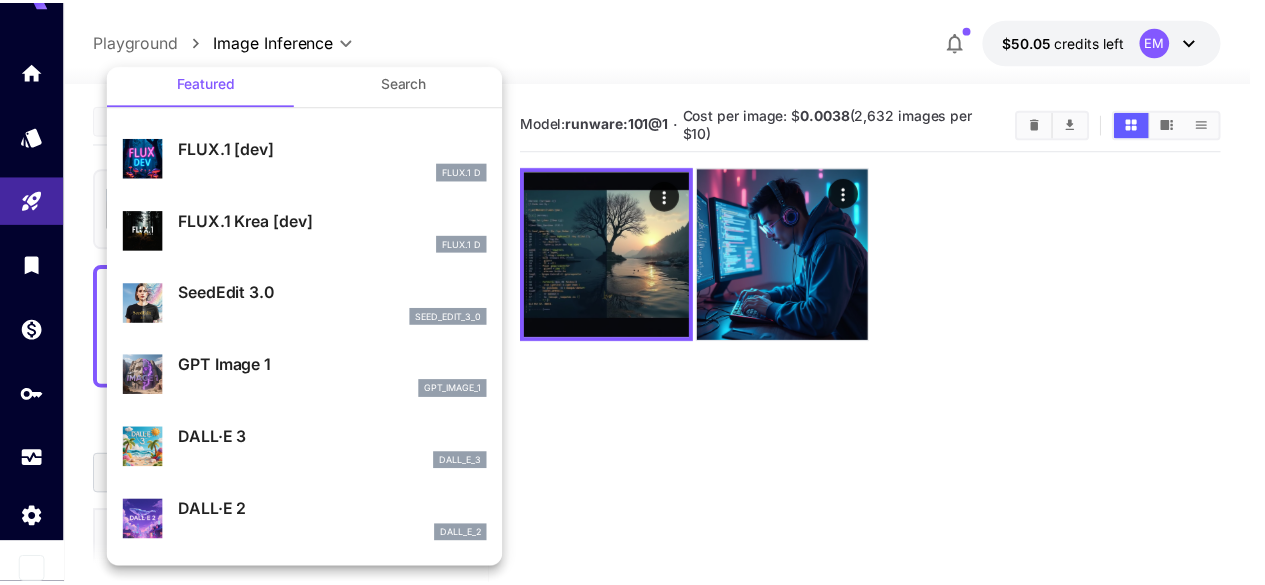 scroll, scrollTop: 0, scrollLeft: 0, axis: both 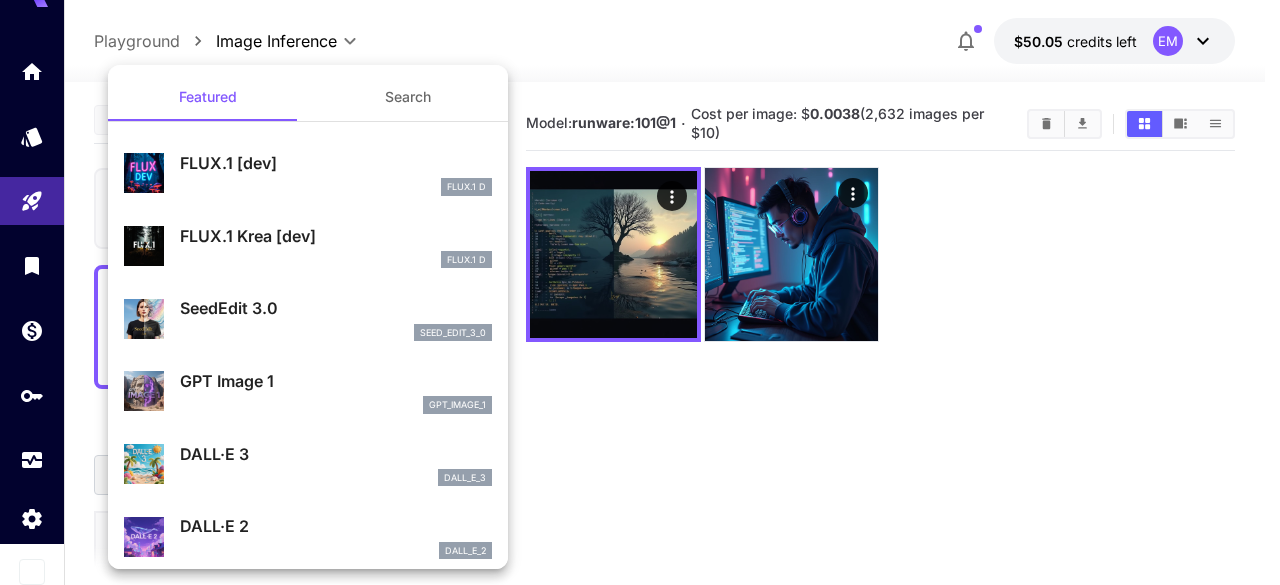click on "seed_edit_3_0" at bounding box center (336, 333) 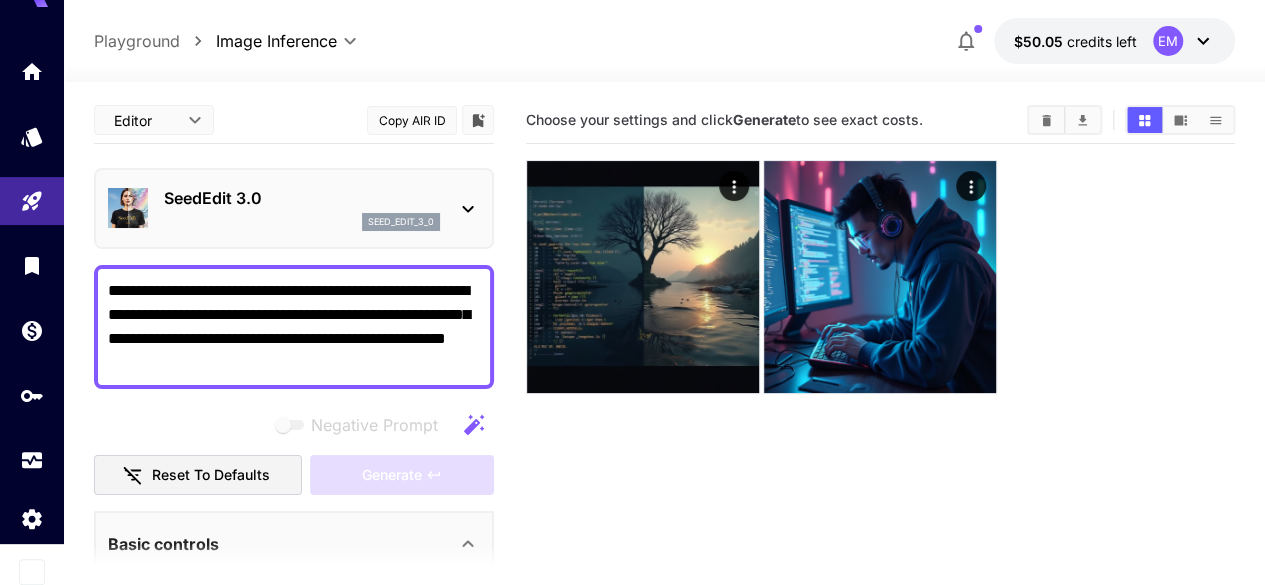 click on "**********" at bounding box center [294, 327] 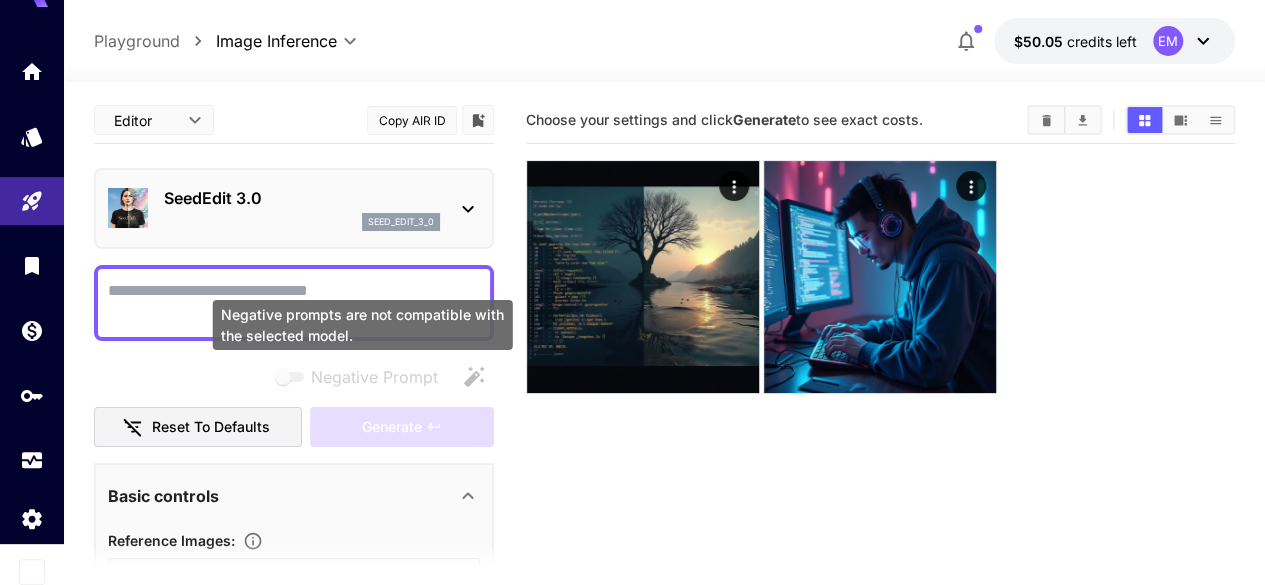 paste on "**********" 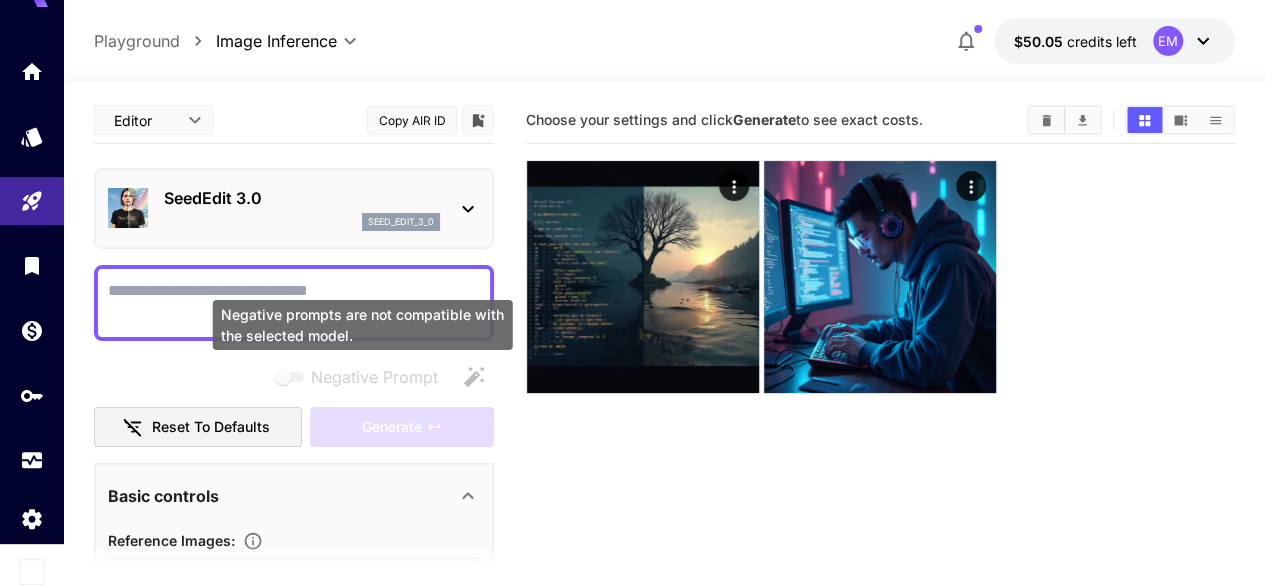type on "**********" 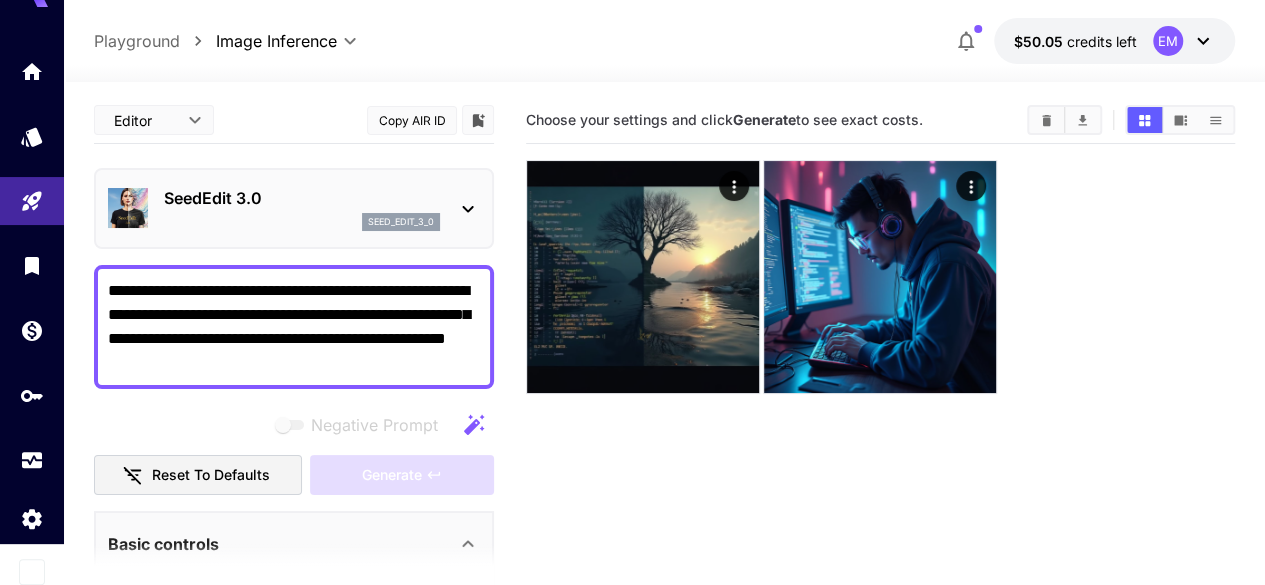 click on "**********" at bounding box center [294, 327] 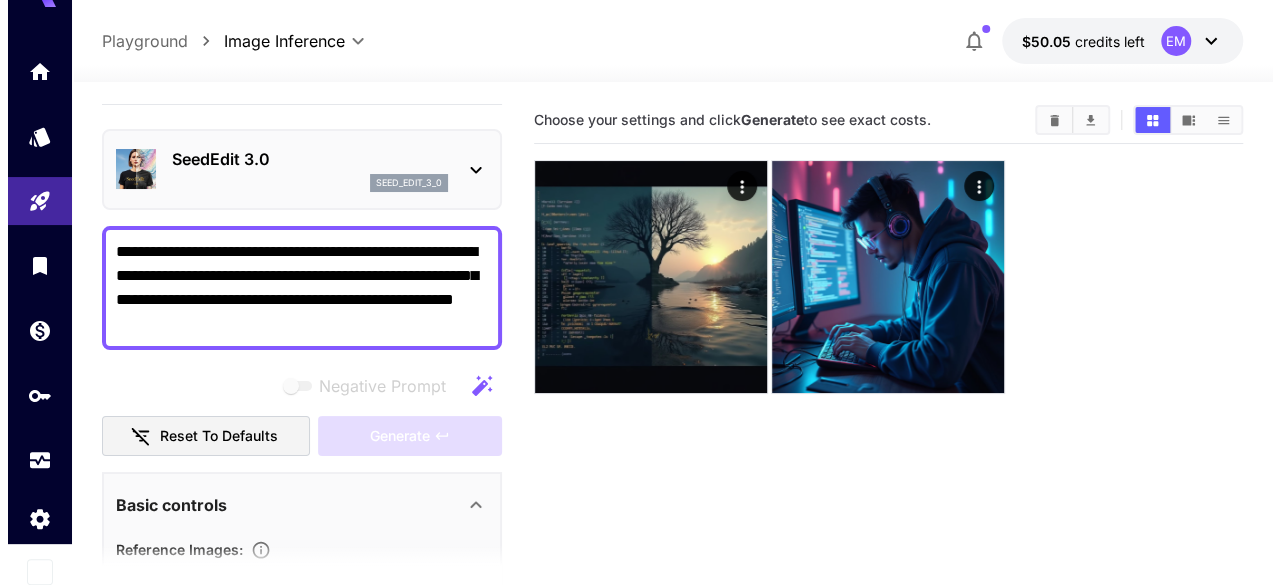 scroll, scrollTop: 0, scrollLeft: 0, axis: both 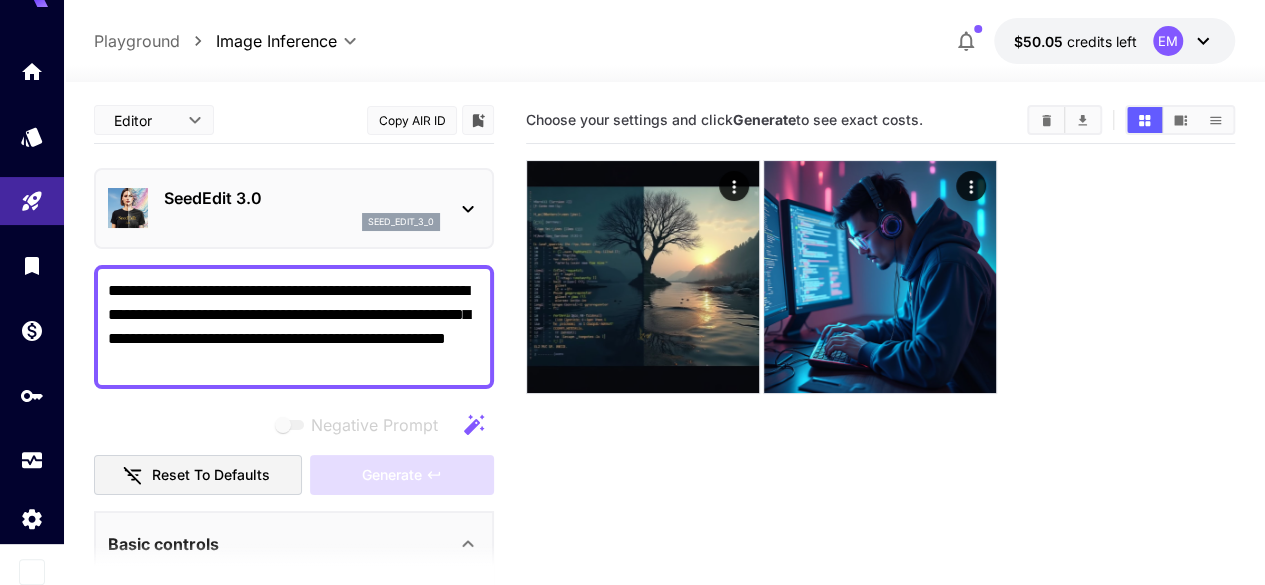 click on "SeedEdit 3.0" at bounding box center (302, 198) 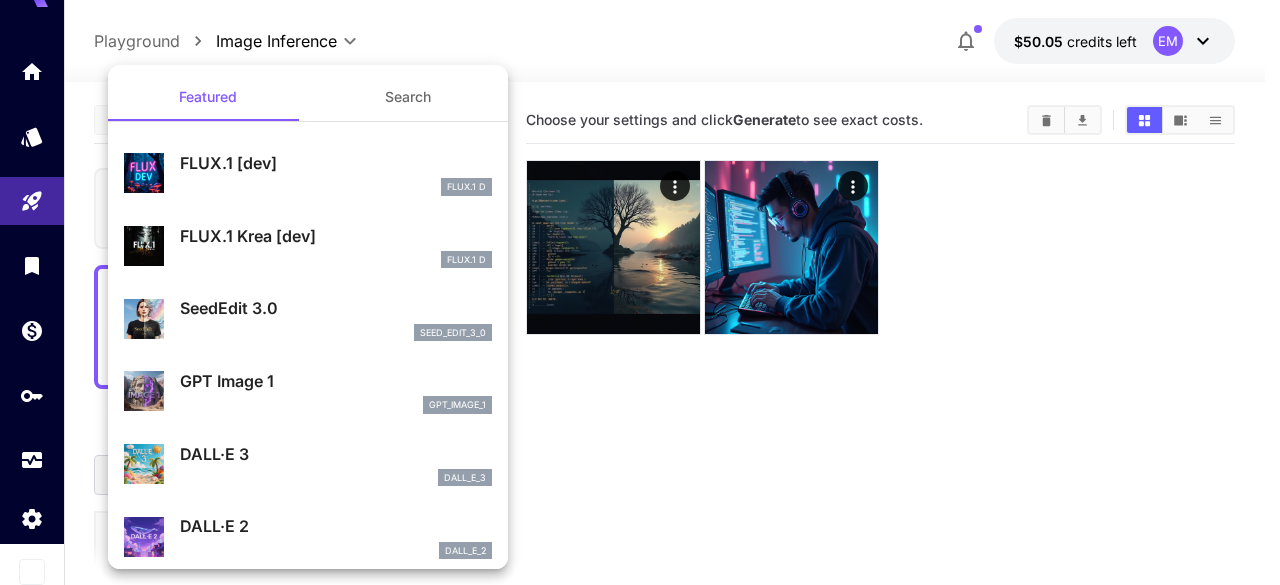click on "FLUX.1 [dev] FLUX.1 D" at bounding box center [308, 173] 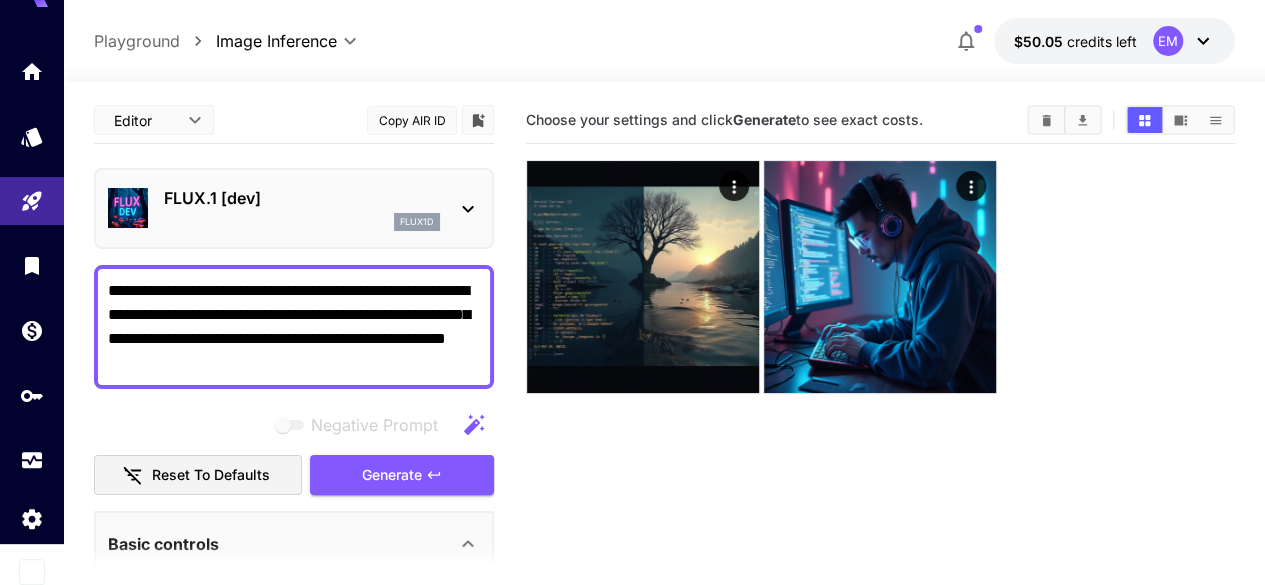 click on "FLUX.1 [dev] flux1d" at bounding box center (302, 208) 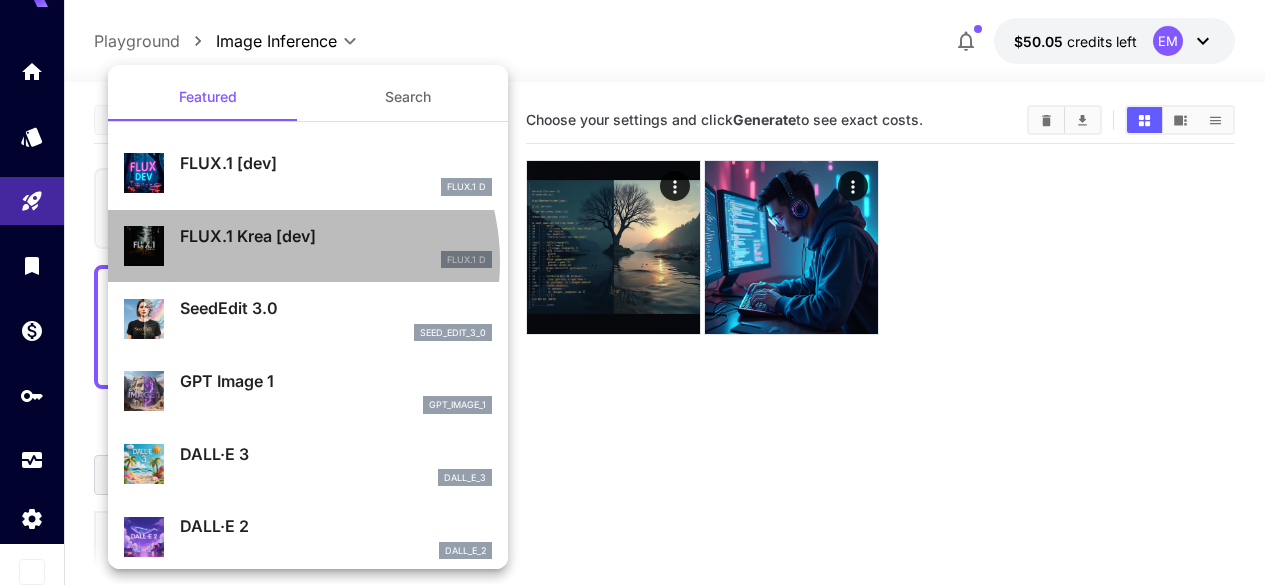 click on "FLUX.1 D" at bounding box center (336, 260) 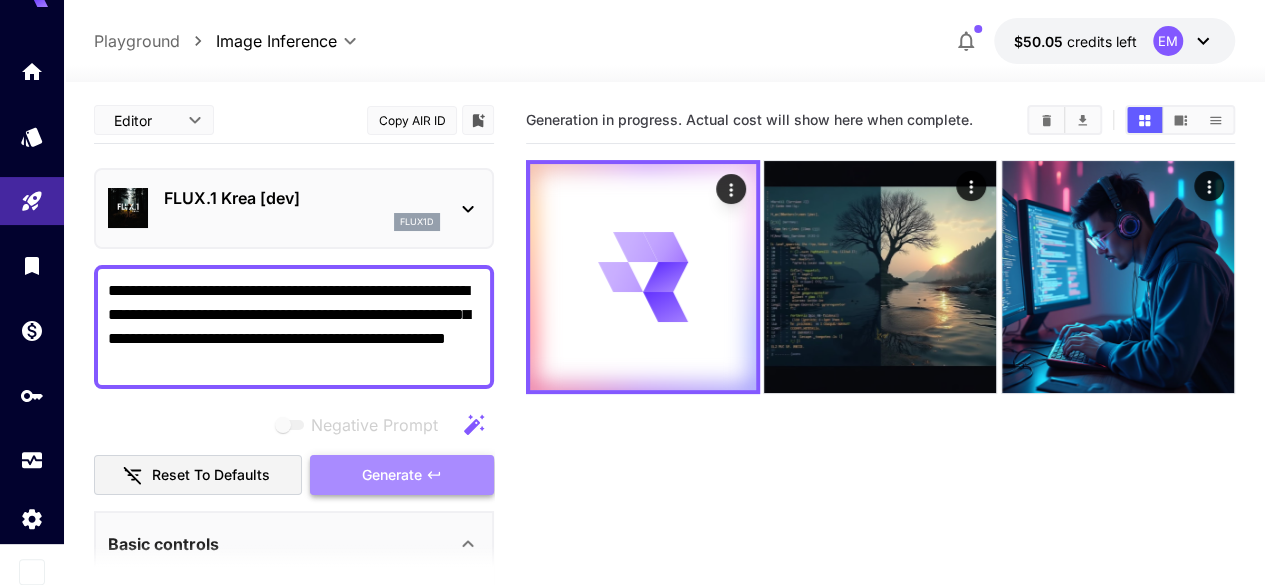 click on "Generate" at bounding box center [392, 475] 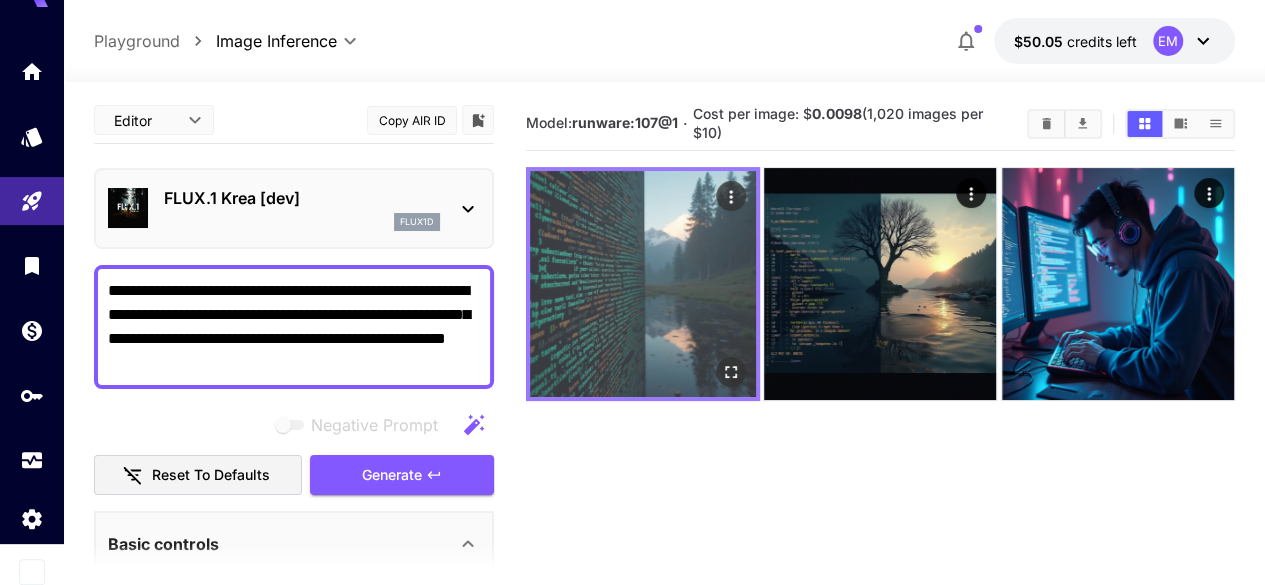 click at bounding box center [643, 284] 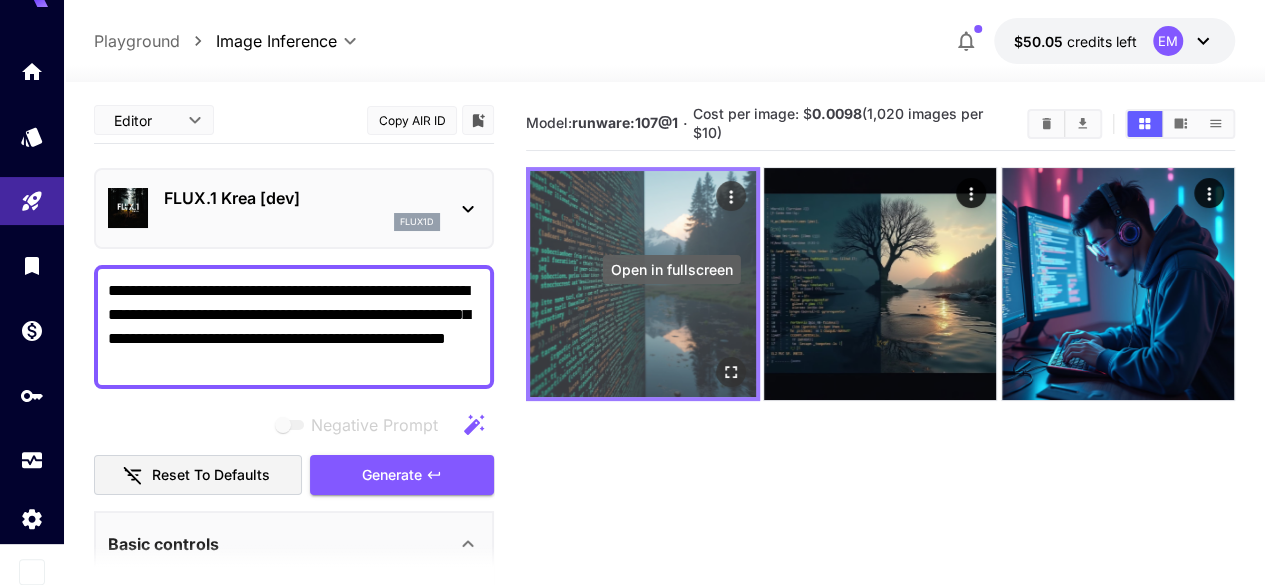 click 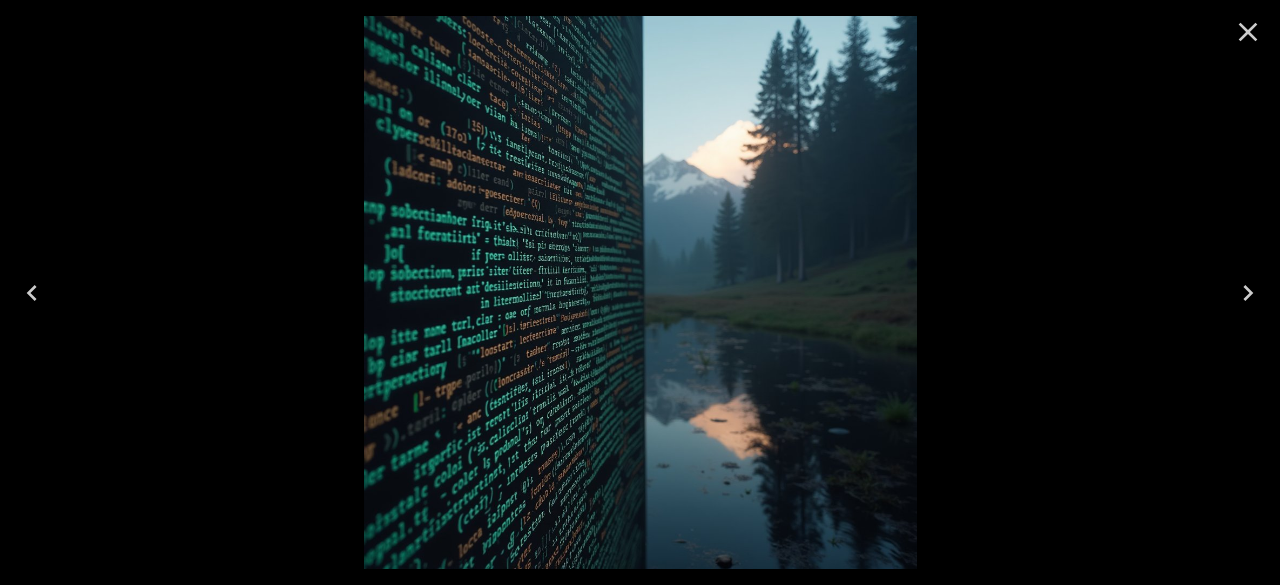 click at bounding box center (640, 292) 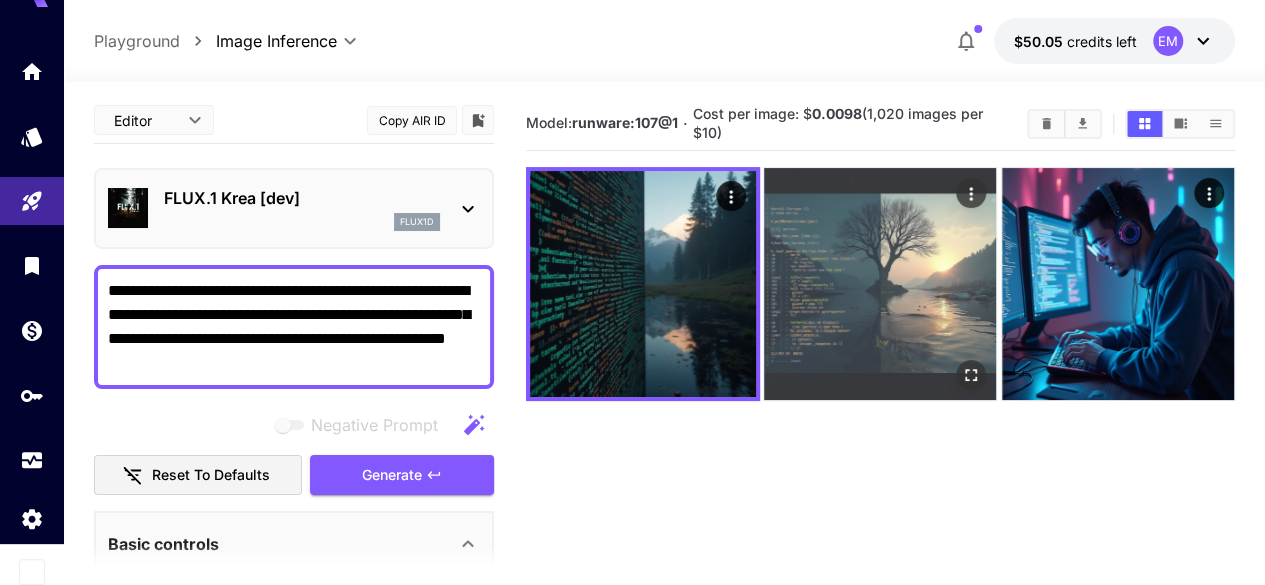 click at bounding box center [880, 284] 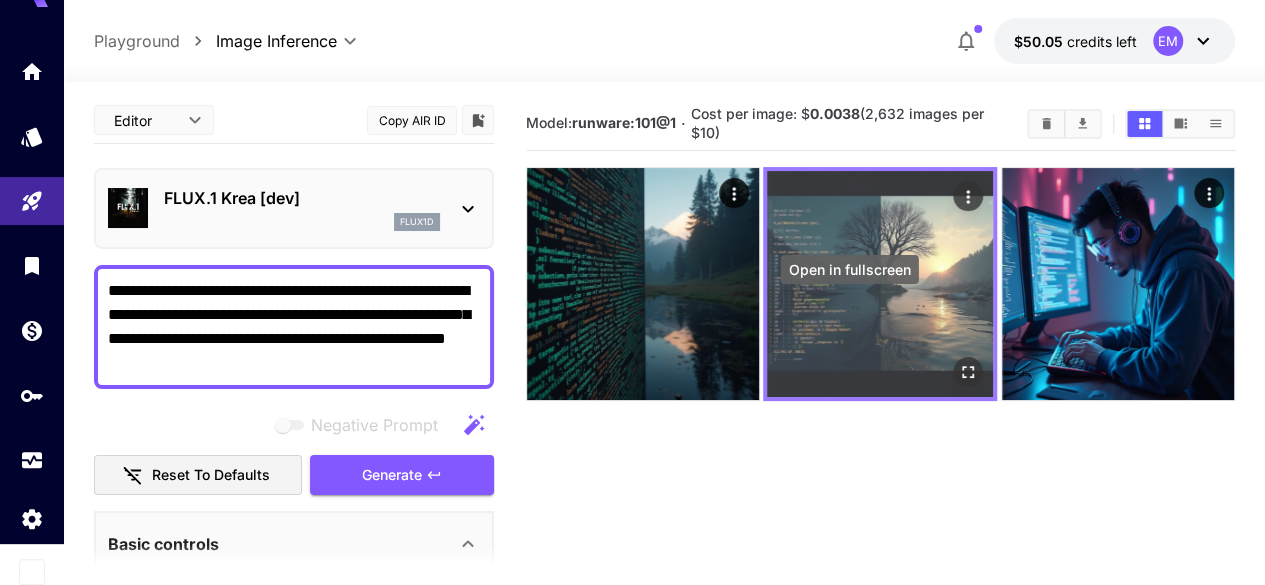 click 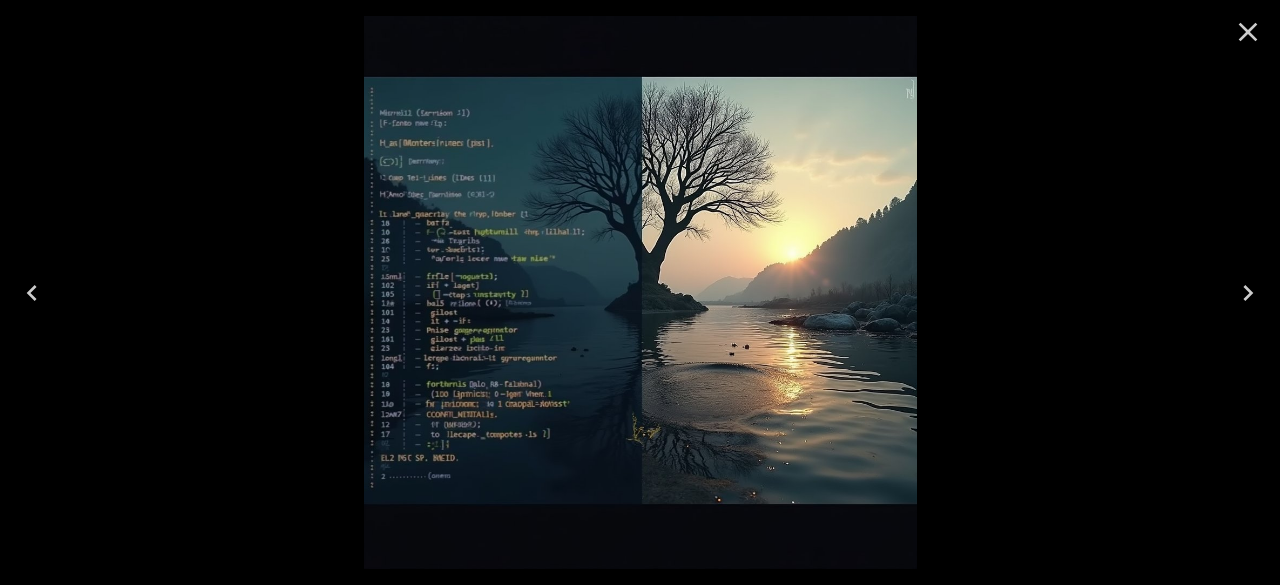 click at bounding box center (640, 292) 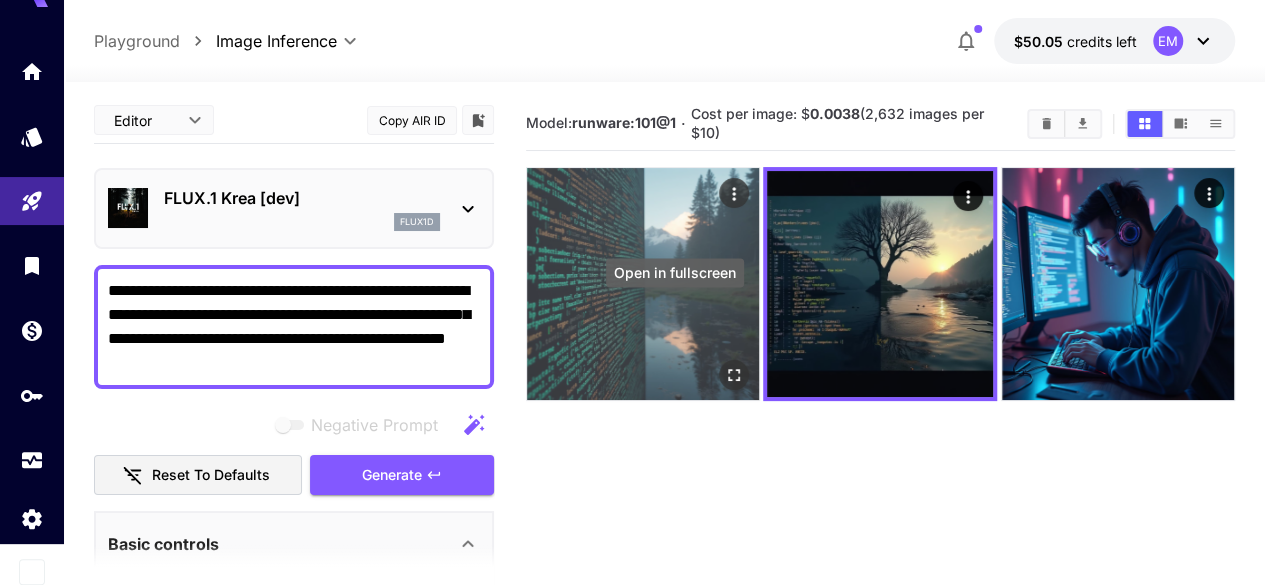 click 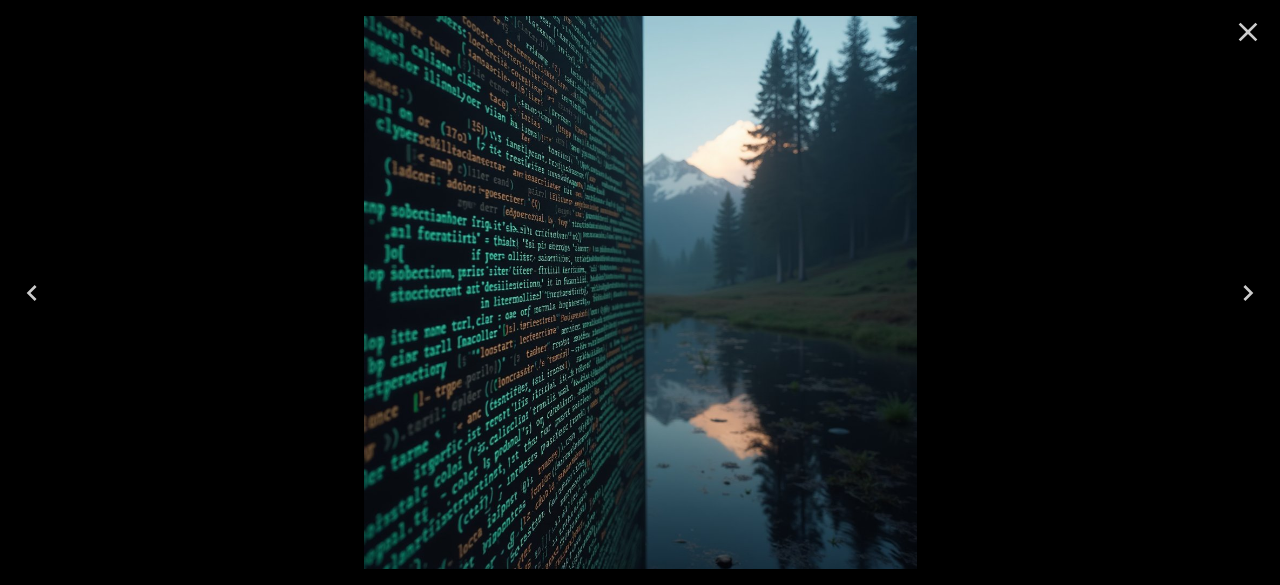 click 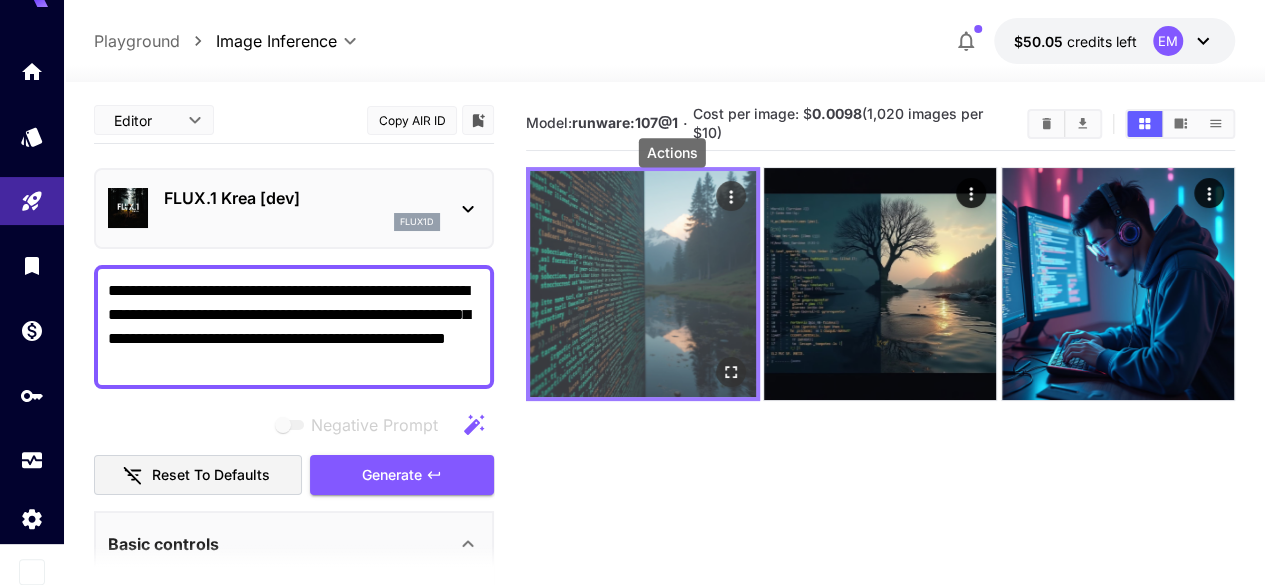 click 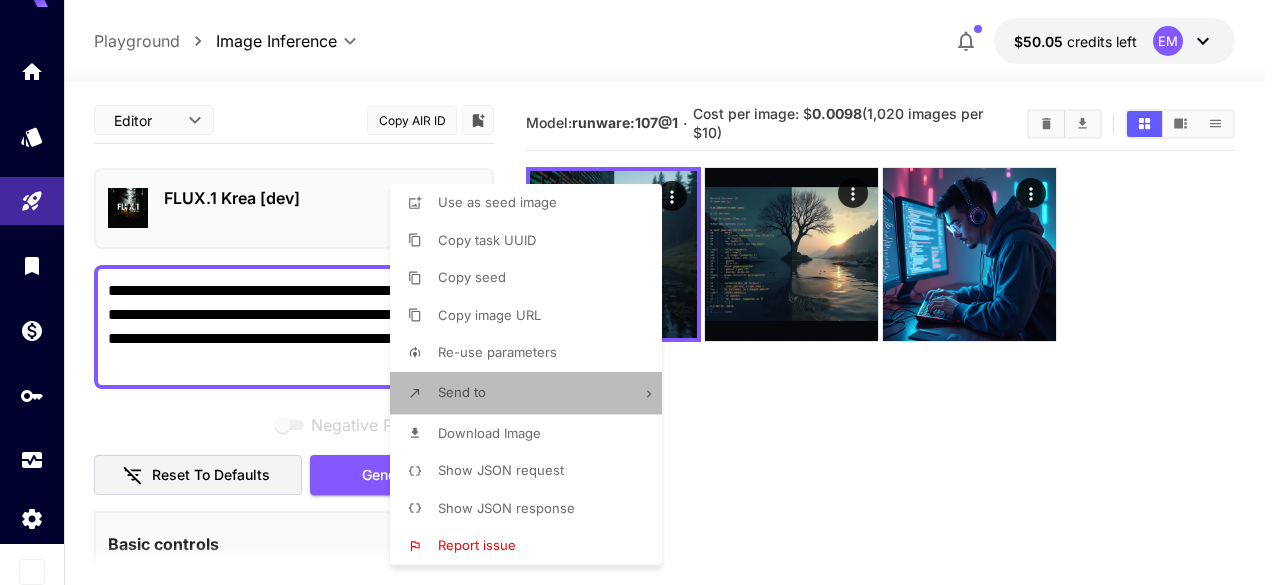 click 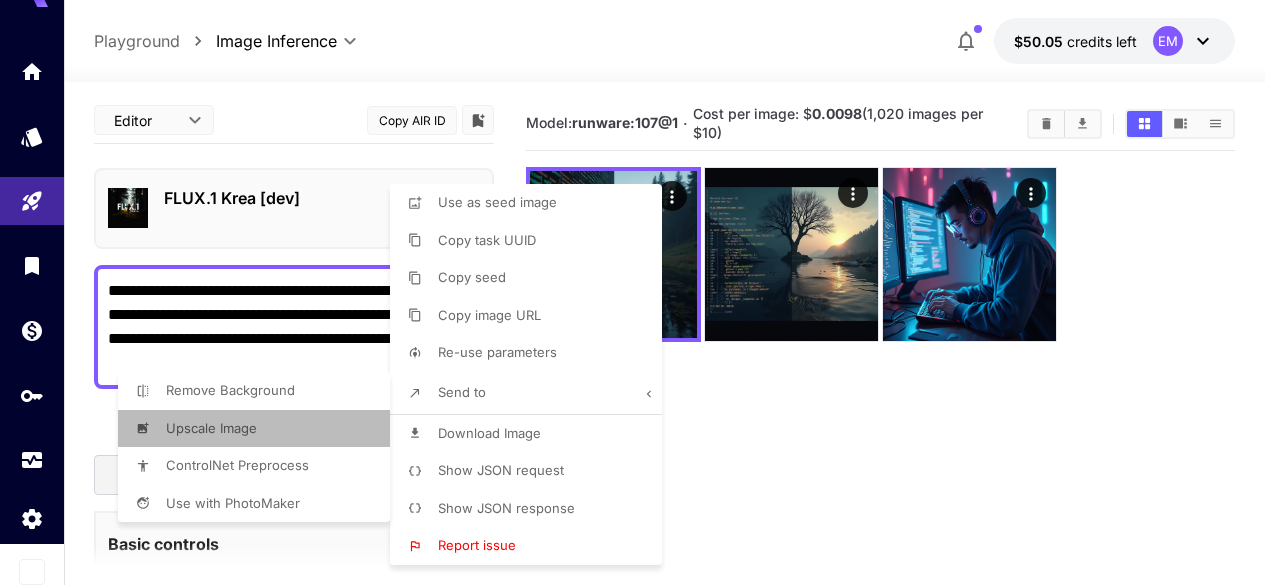 click on "Upscale Image" at bounding box center (487, 240) 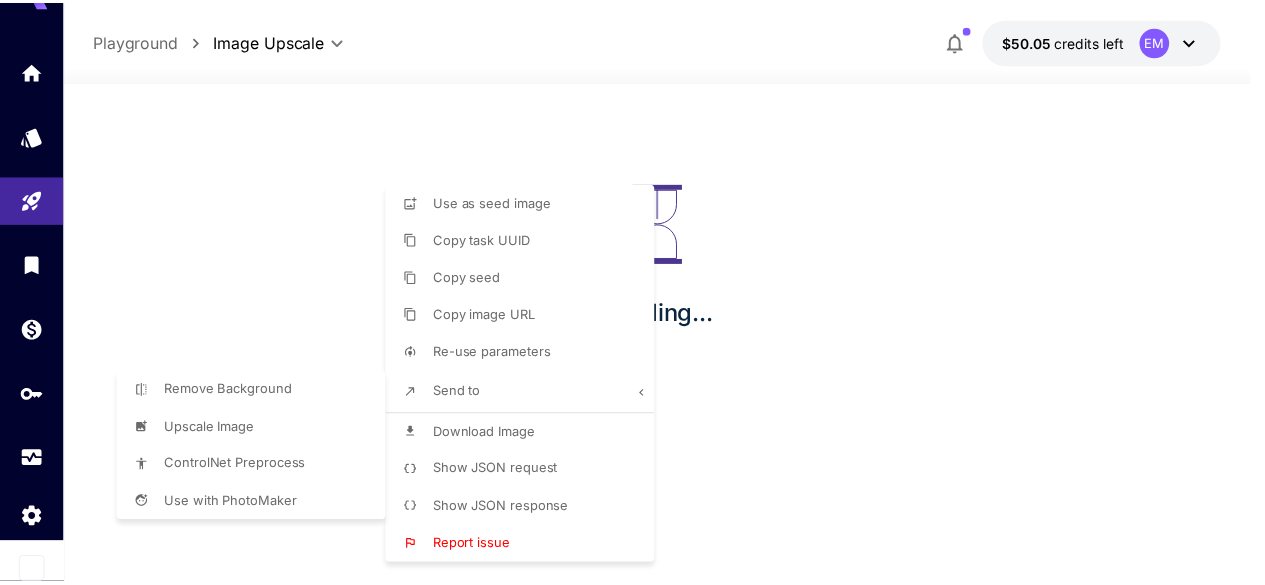 scroll, scrollTop: 0, scrollLeft: 0, axis: both 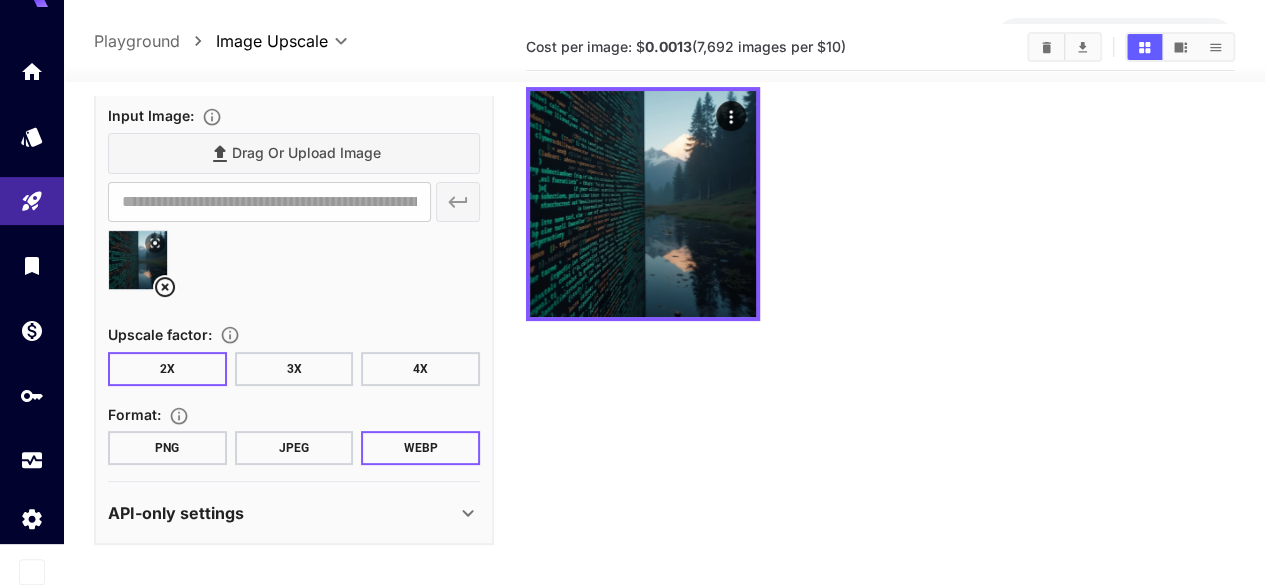 click on "PNG" at bounding box center (167, 448) 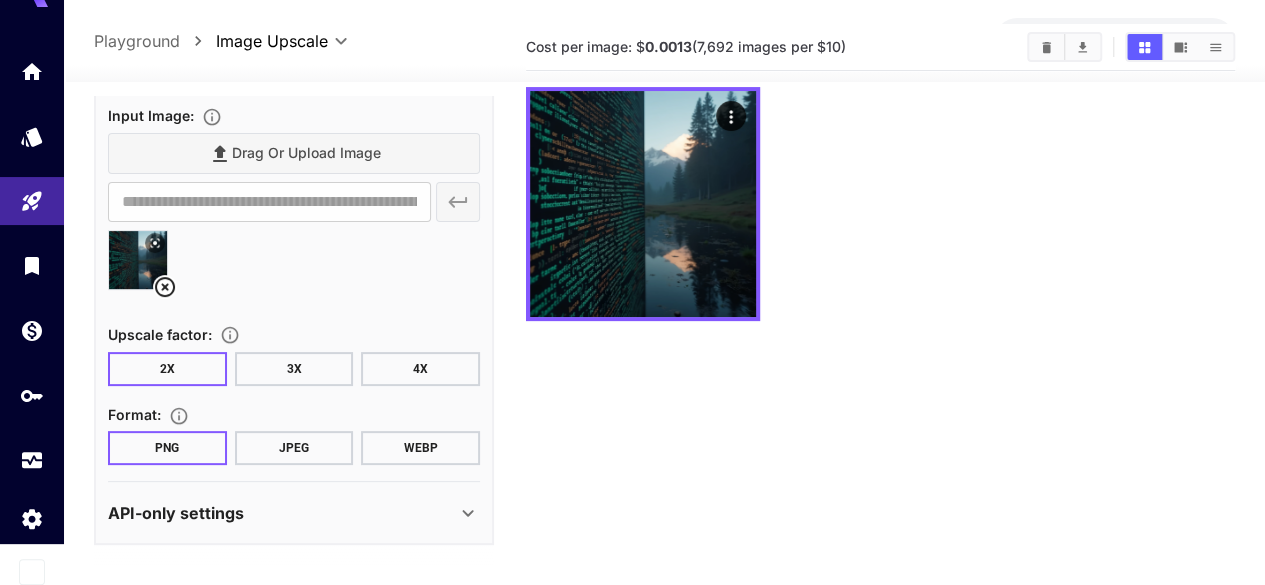 scroll, scrollTop: 0, scrollLeft: 0, axis: both 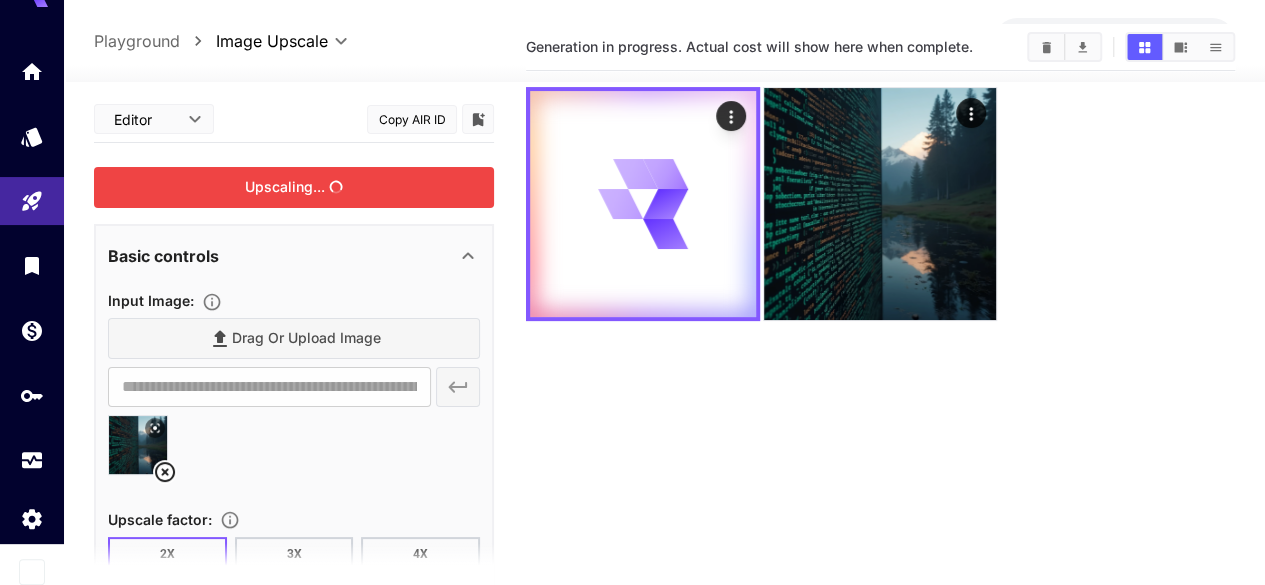 click on "Upscaling..." at bounding box center (294, 187) 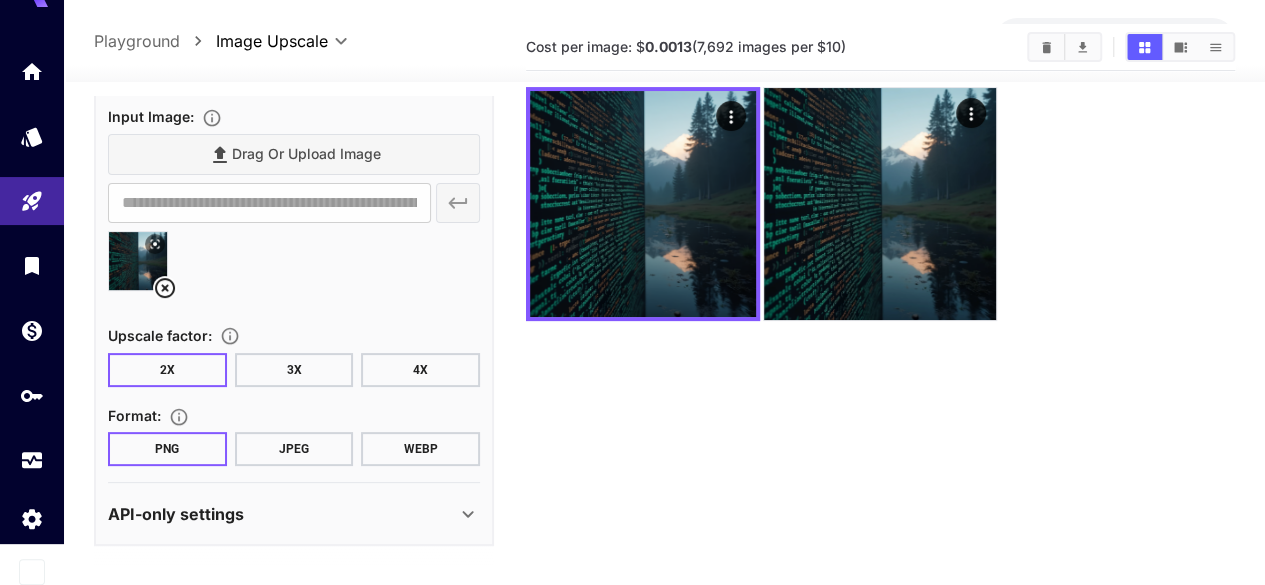 scroll, scrollTop: 185, scrollLeft: 0, axis: vertical 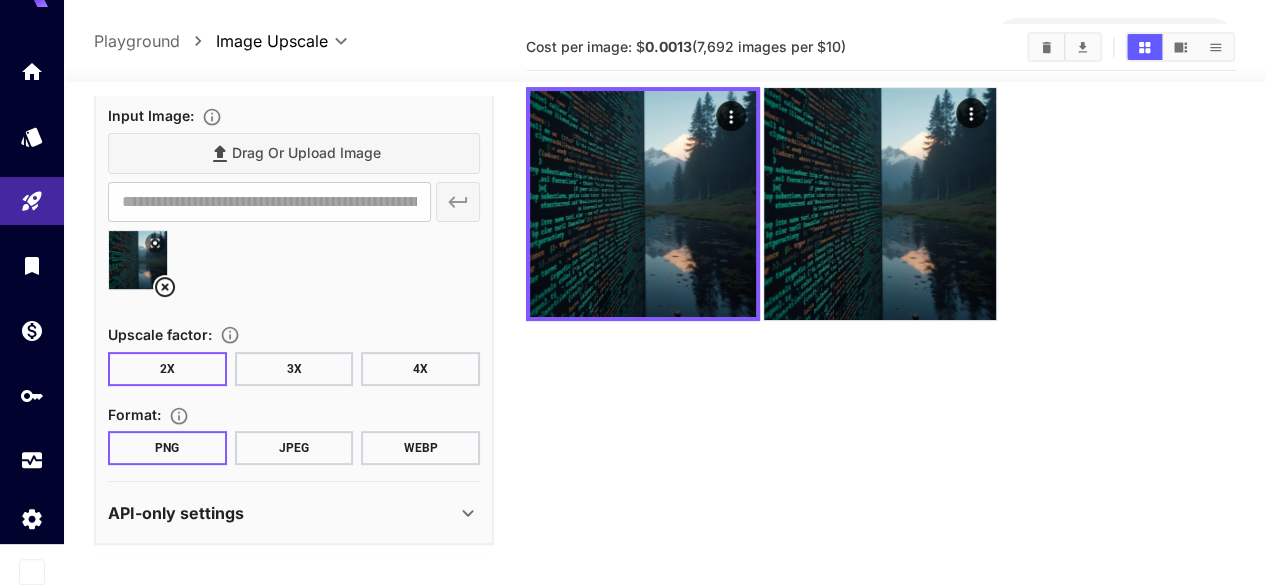 click on "API-only settings" at bounding box center [282, 513] 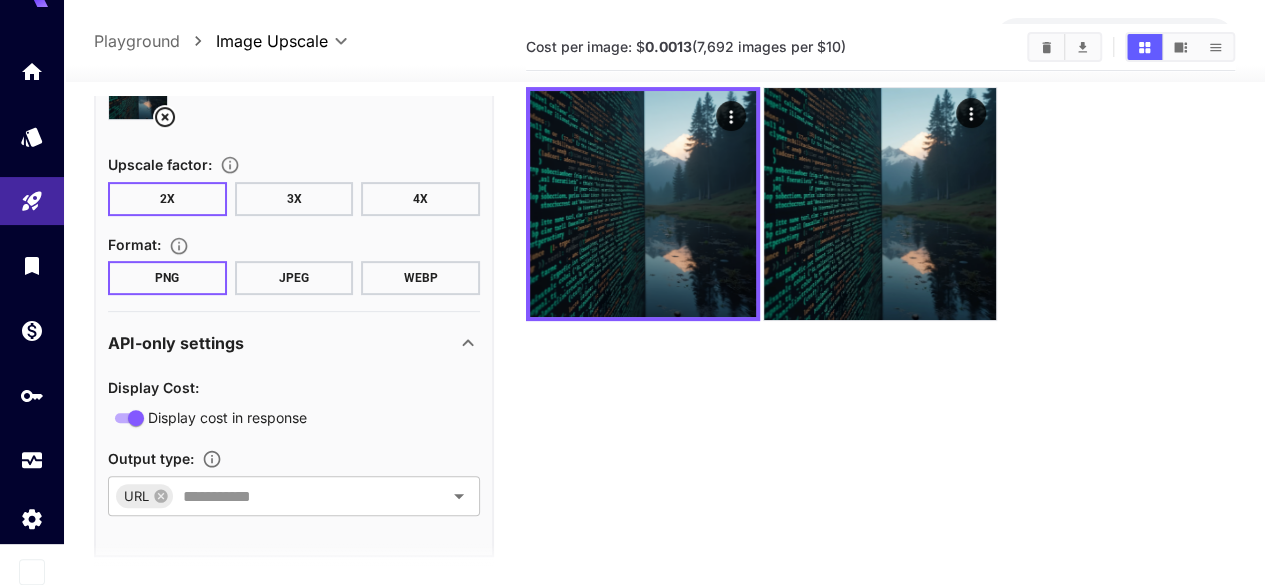 scroll, scrollTop: 367, scrollLeft: 0, axis: vertical 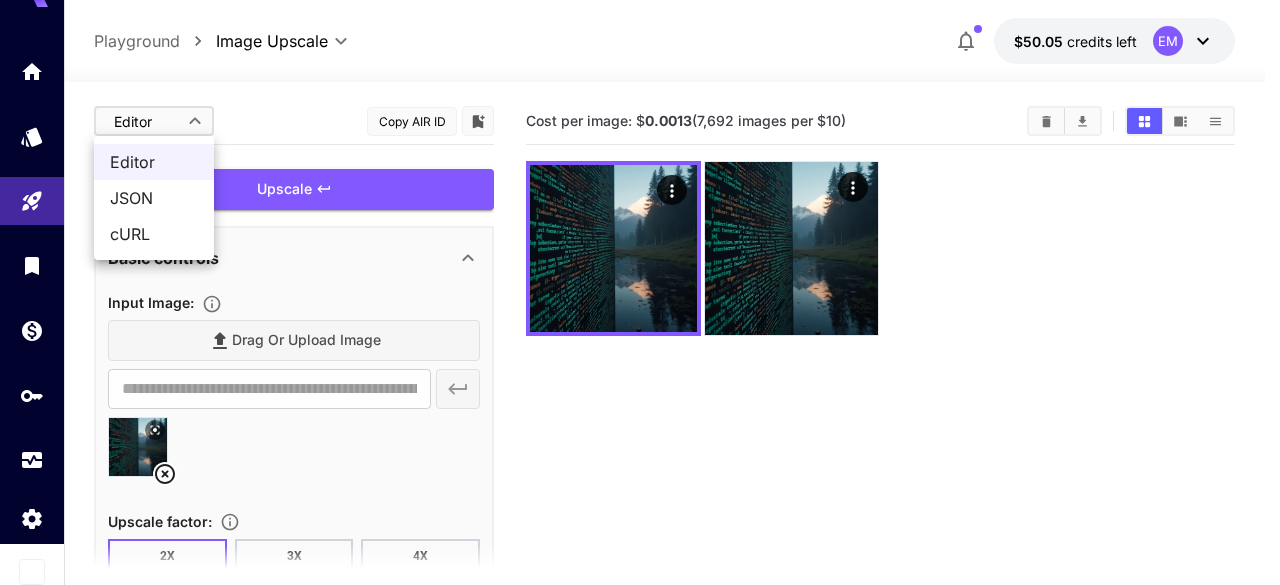 click on "**********" at bounding box center (640, 371) 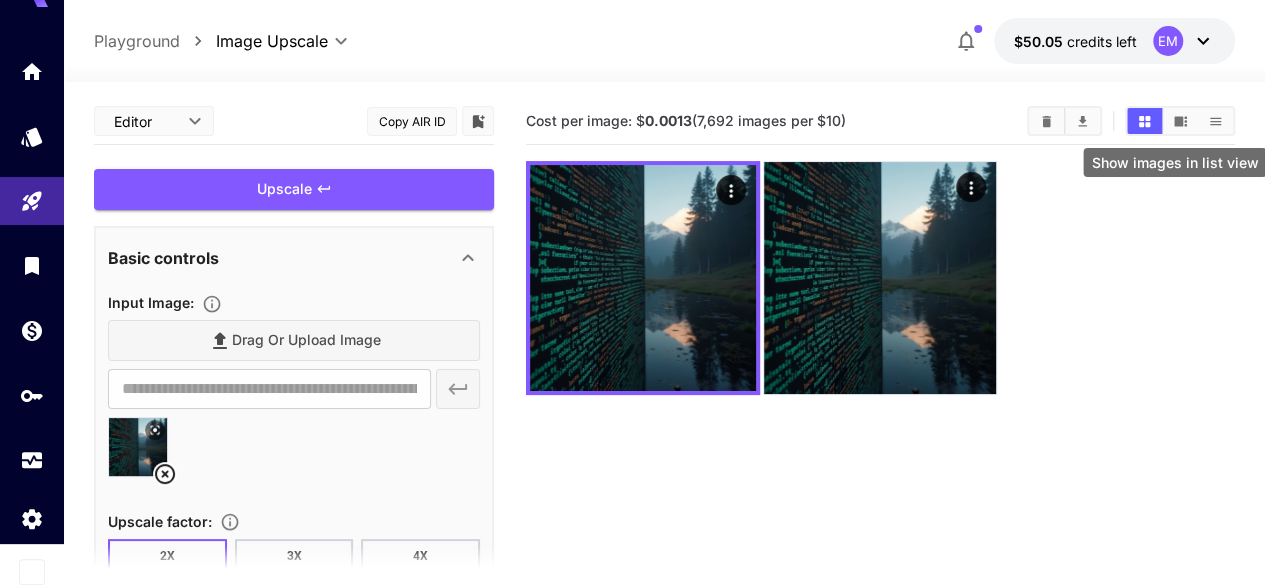 click at bounding box center (1215, 121) 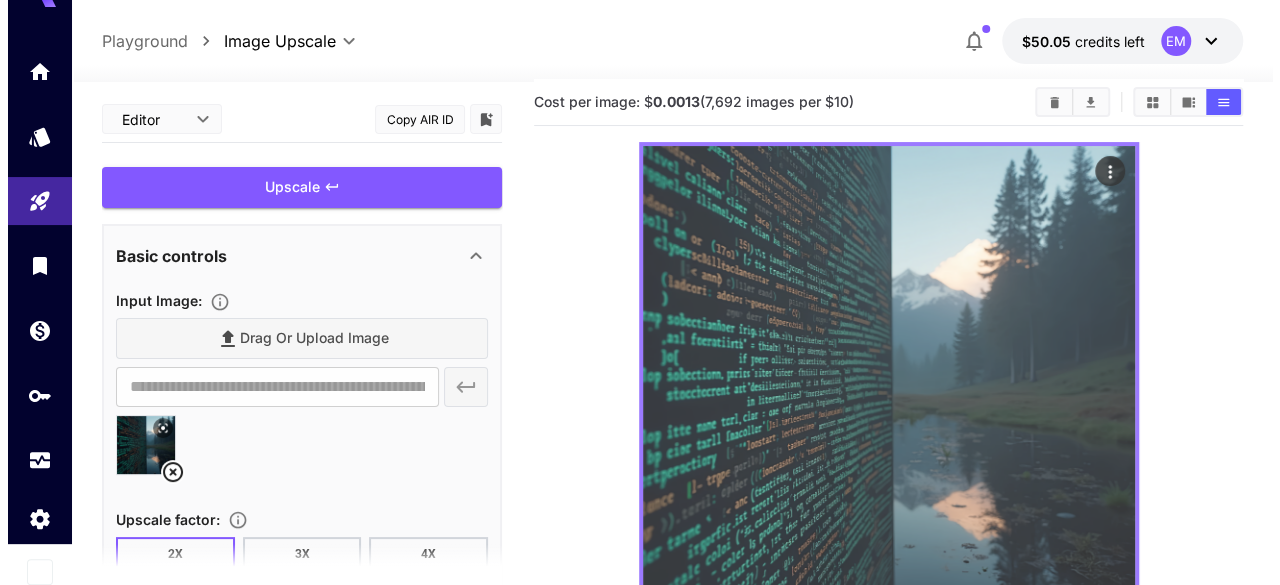 scroll, scrollTop: 0, scrollLeft: 0, axis: both 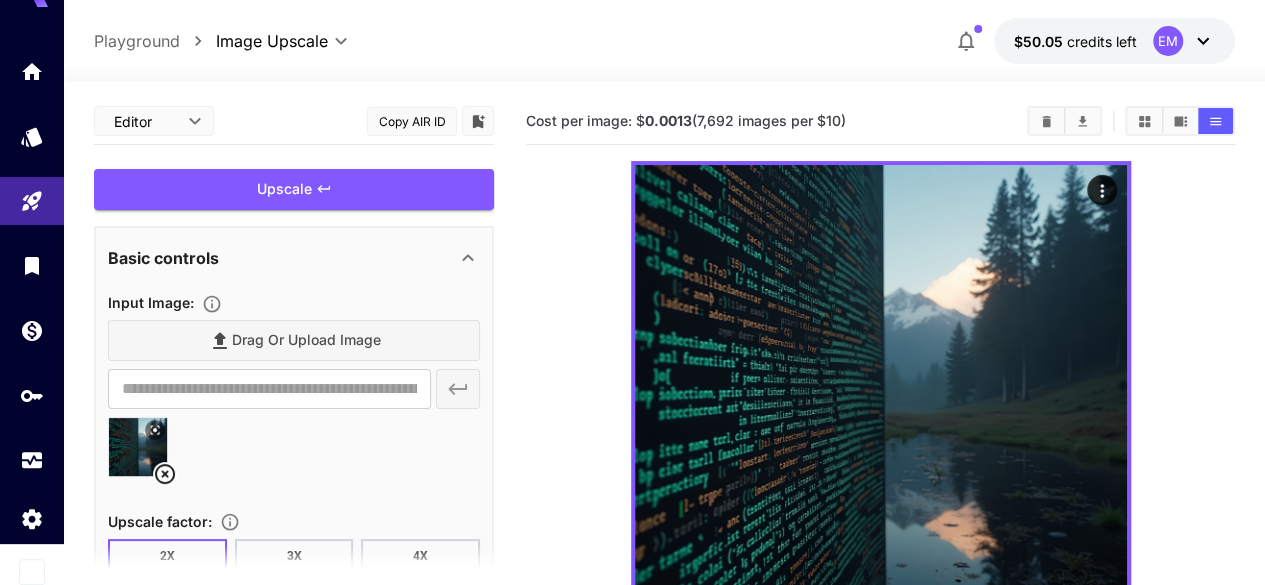 type on "**********" 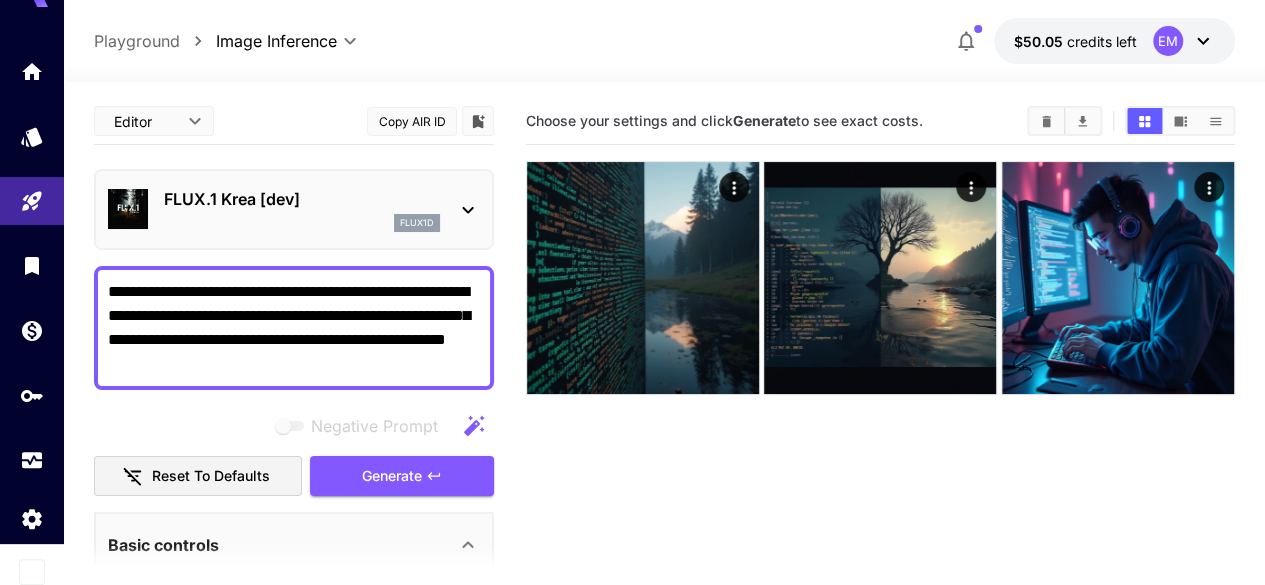 click 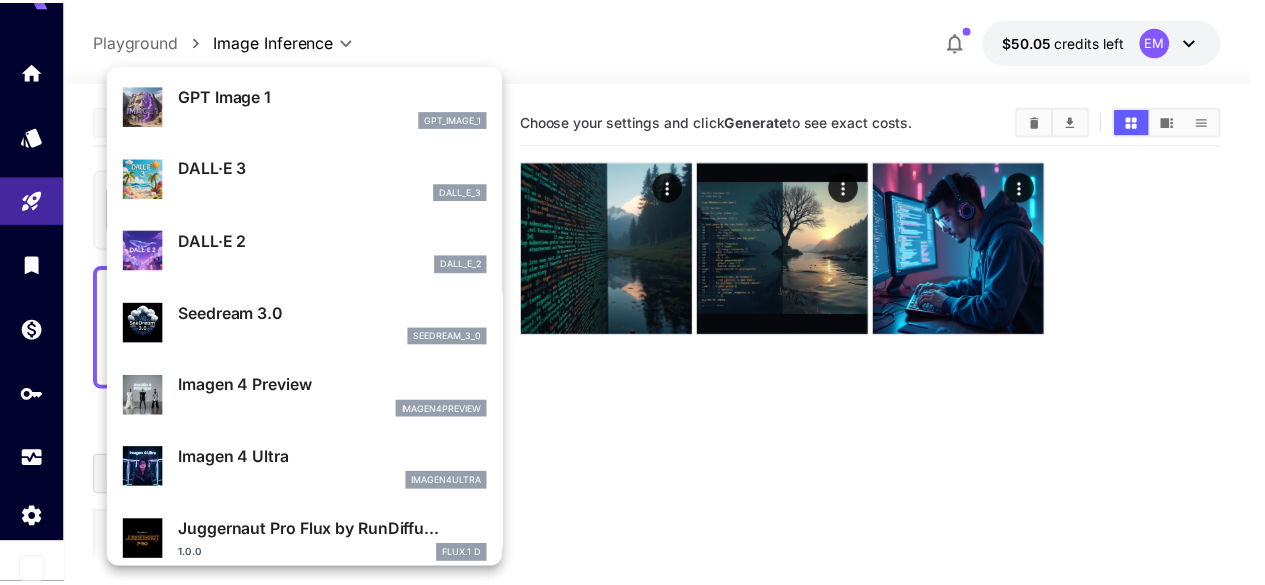 scroll, scrollTop: 262, scrollLeft: 0, axis: vertical 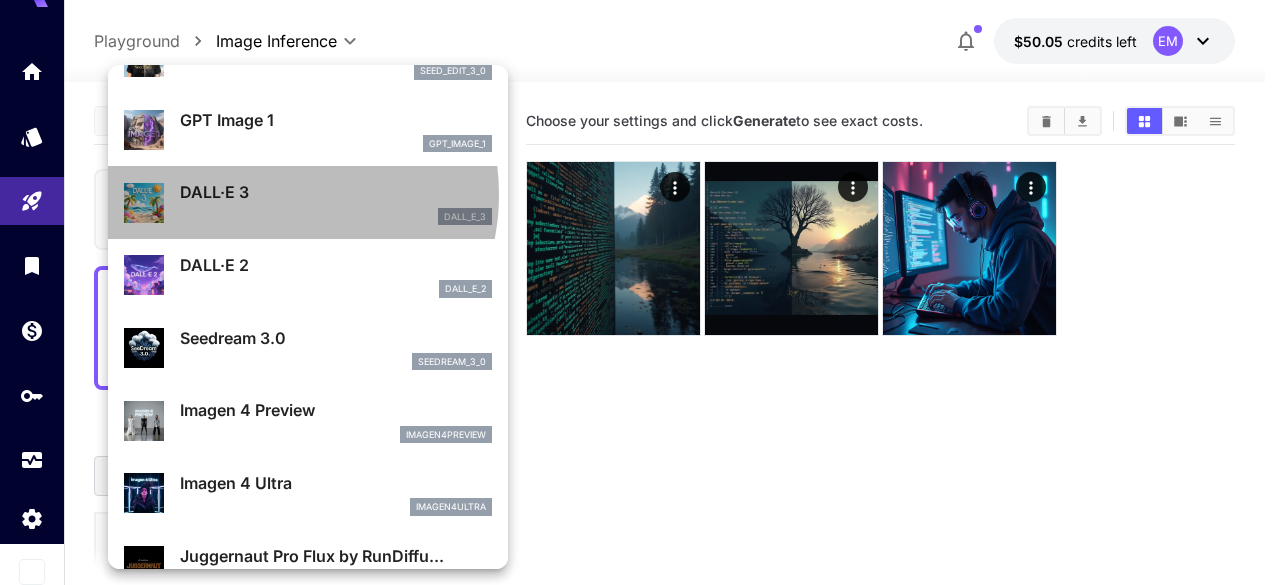 click on "DALL·E 3" at bounding box center (336, 192) 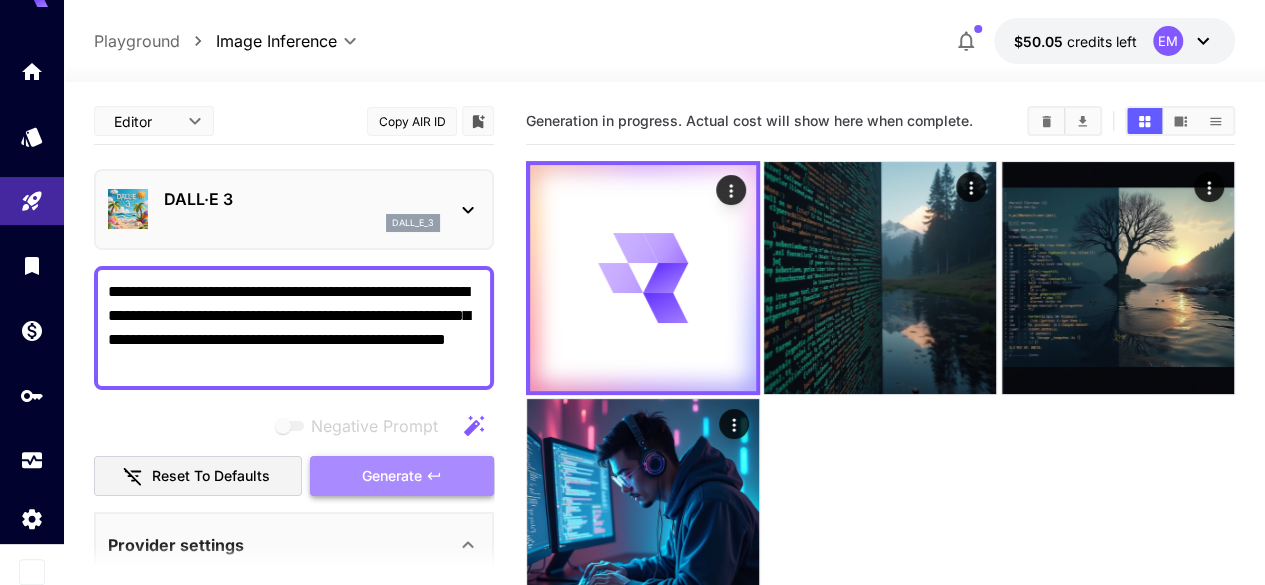 click on "Generate" at bounding box center (392, 476) 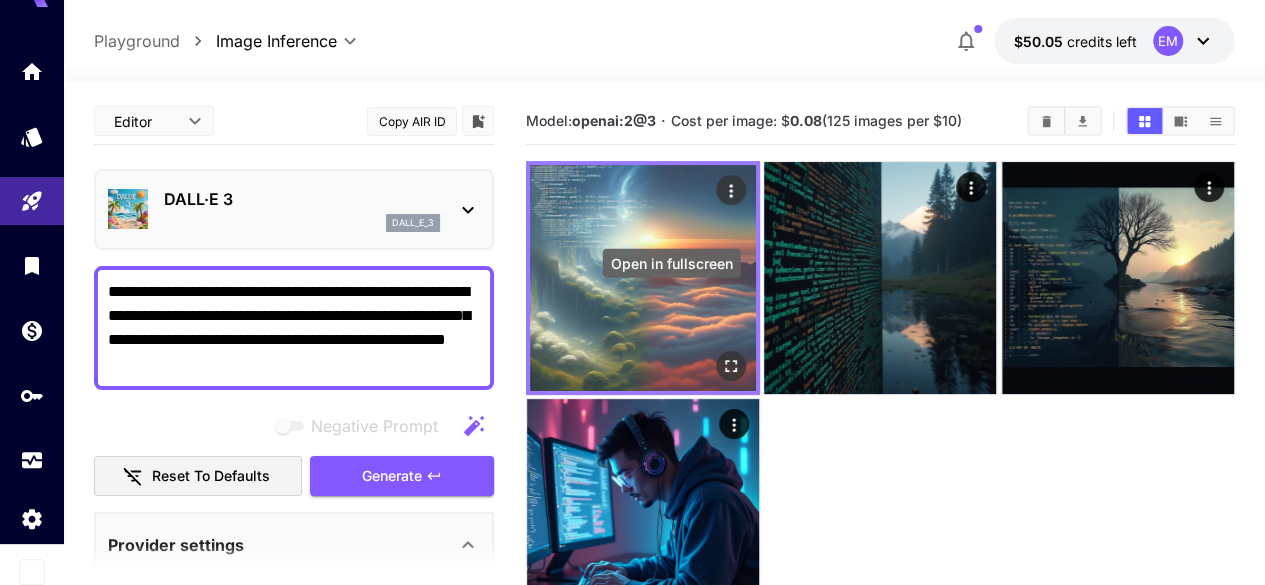 click 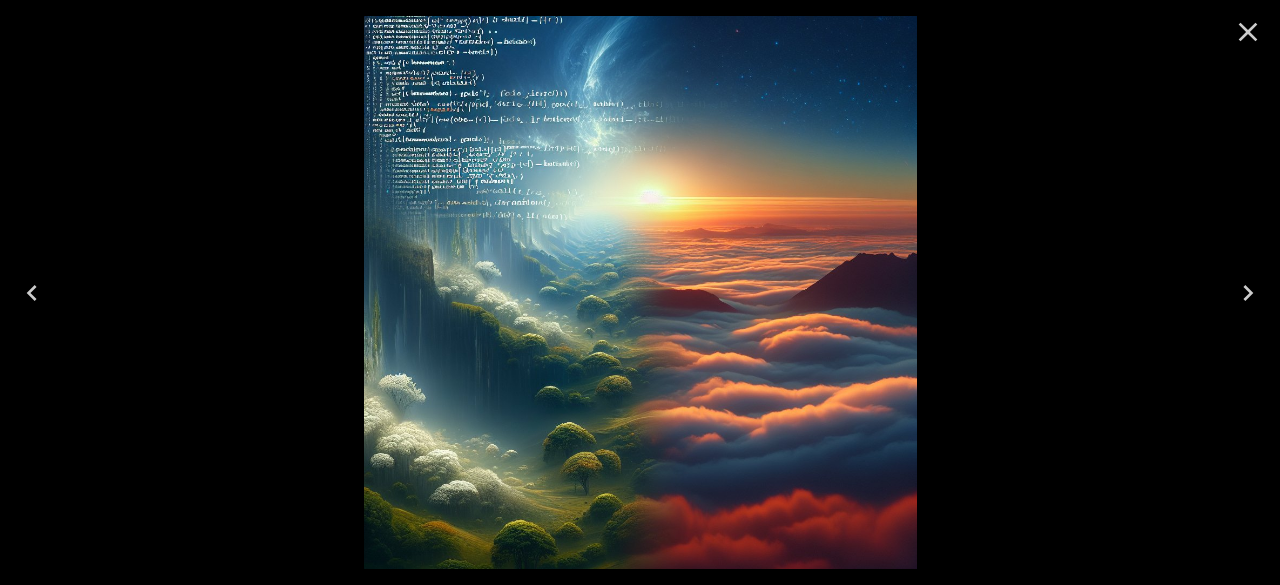 click 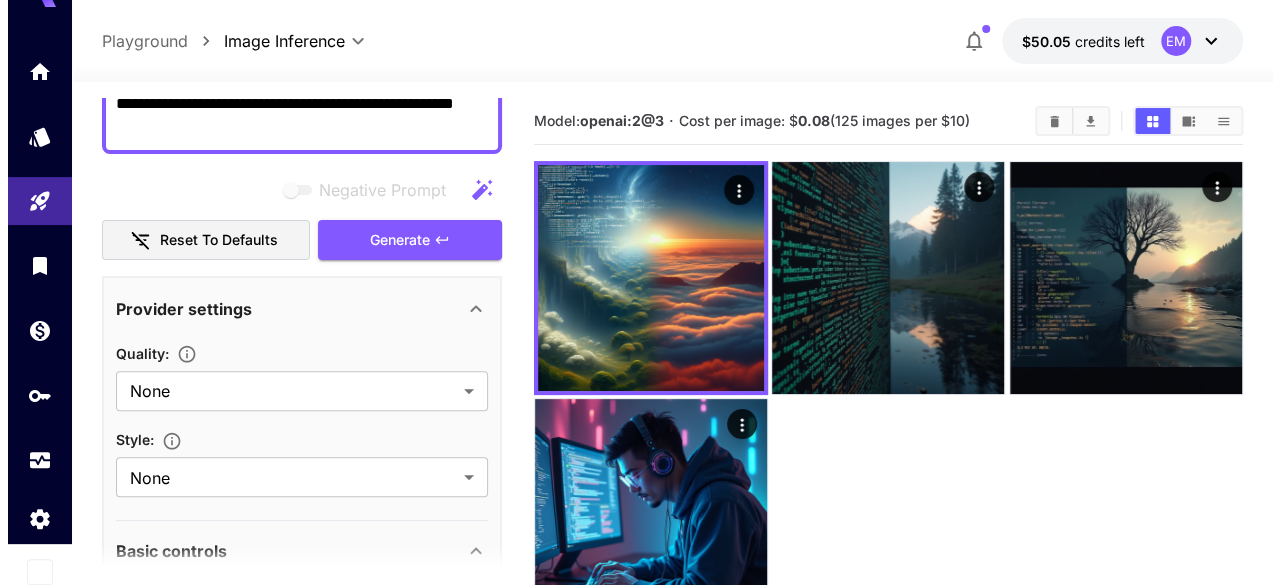 scroll, scrollTop: 0, scrollLeft: 0, axis: both 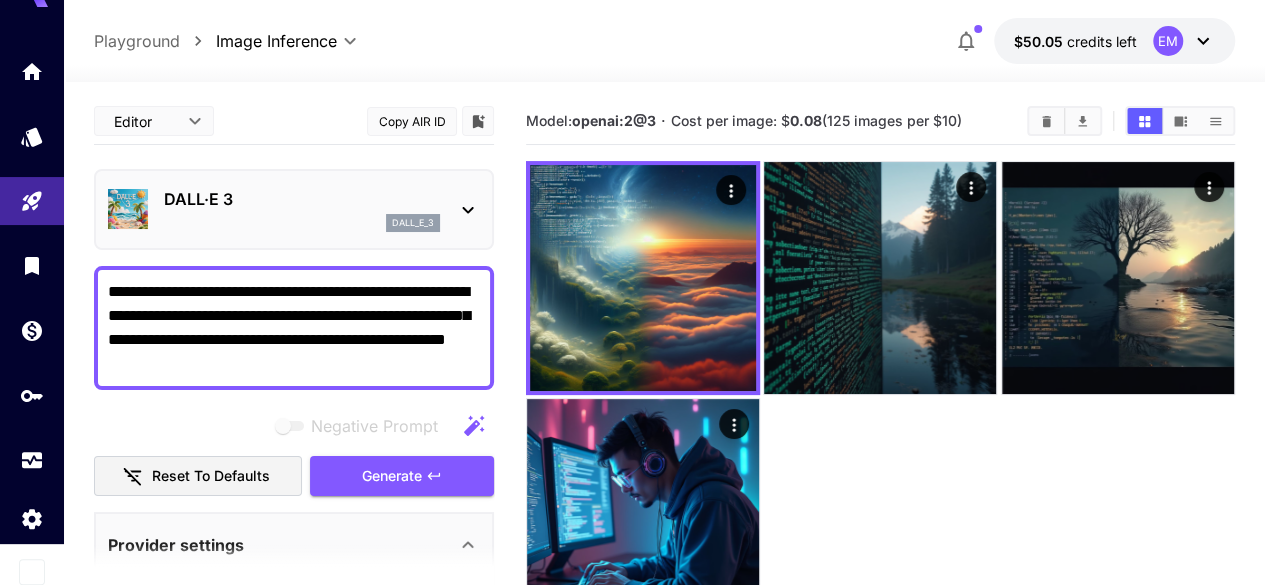 click on "DALL·E 3 dall_e_3" at bounding box center [302, 209] 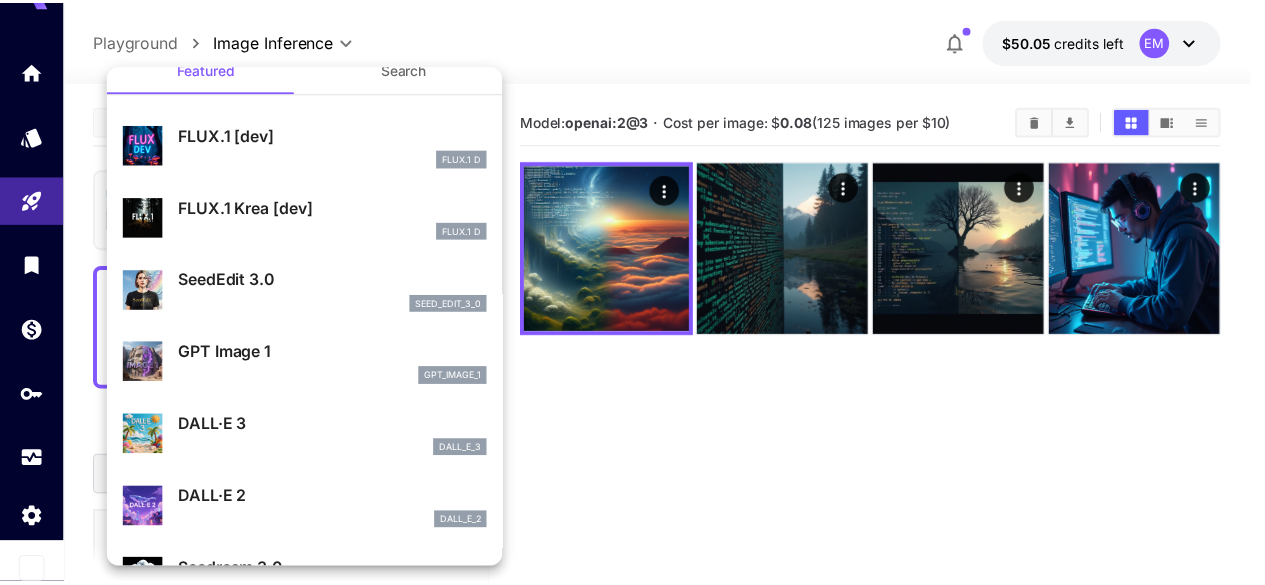 scroll, scrollTop: 0, scrollLeft: 0, axis: both 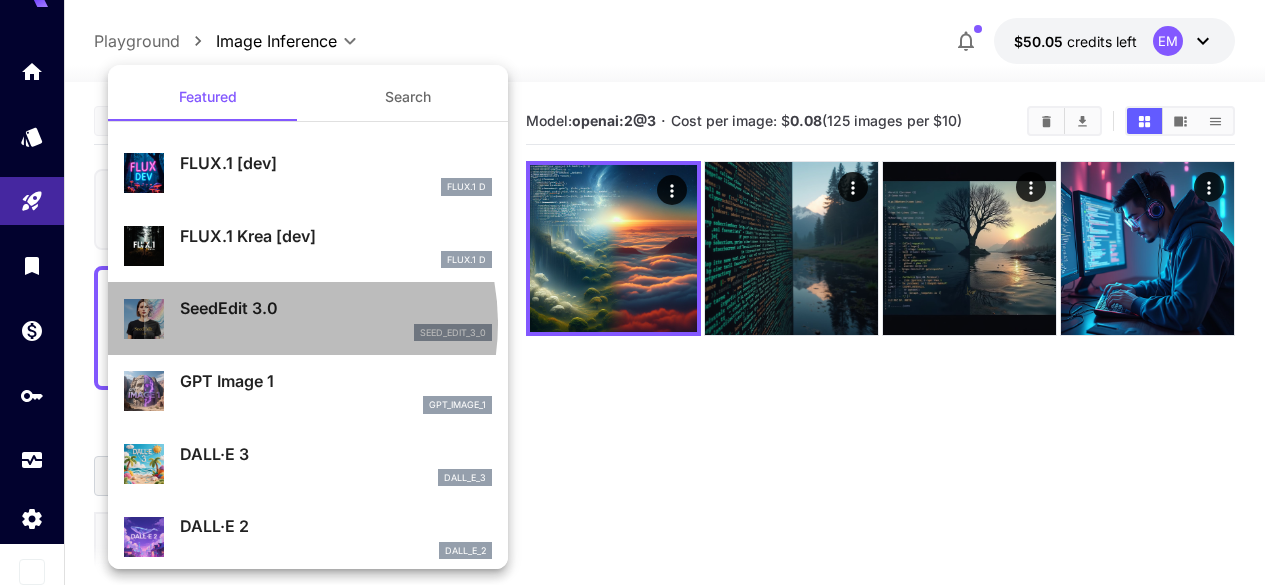 click on "seed_edit_3_0" at bounding box center [336, 333] 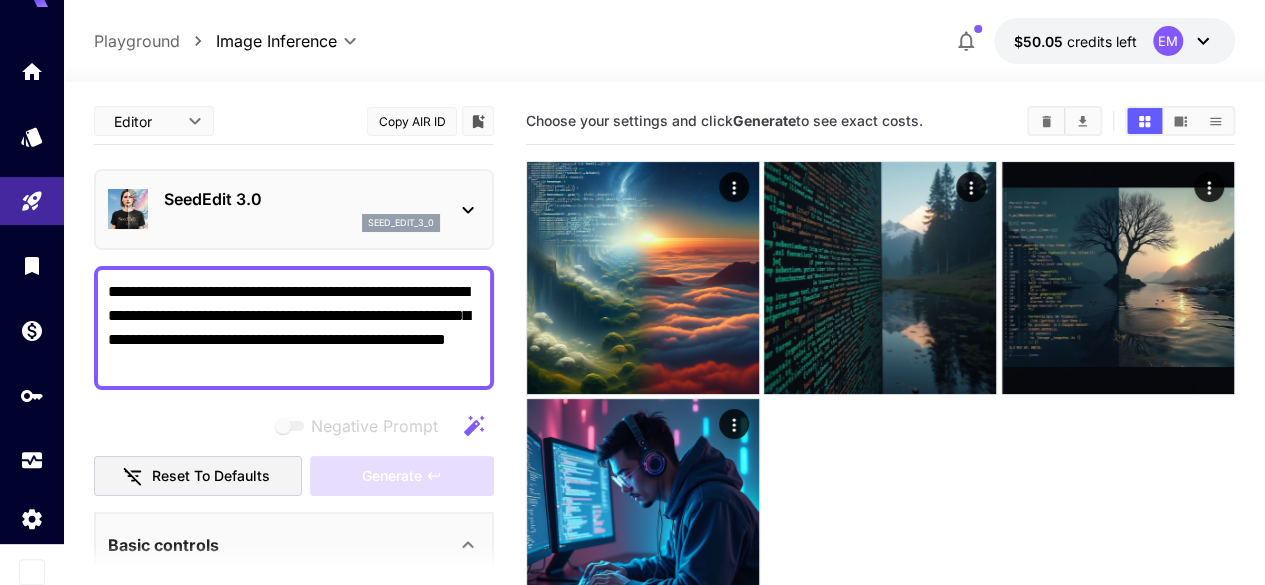 click on "SeedEdit 3.0" at bounding box center (302, 199) 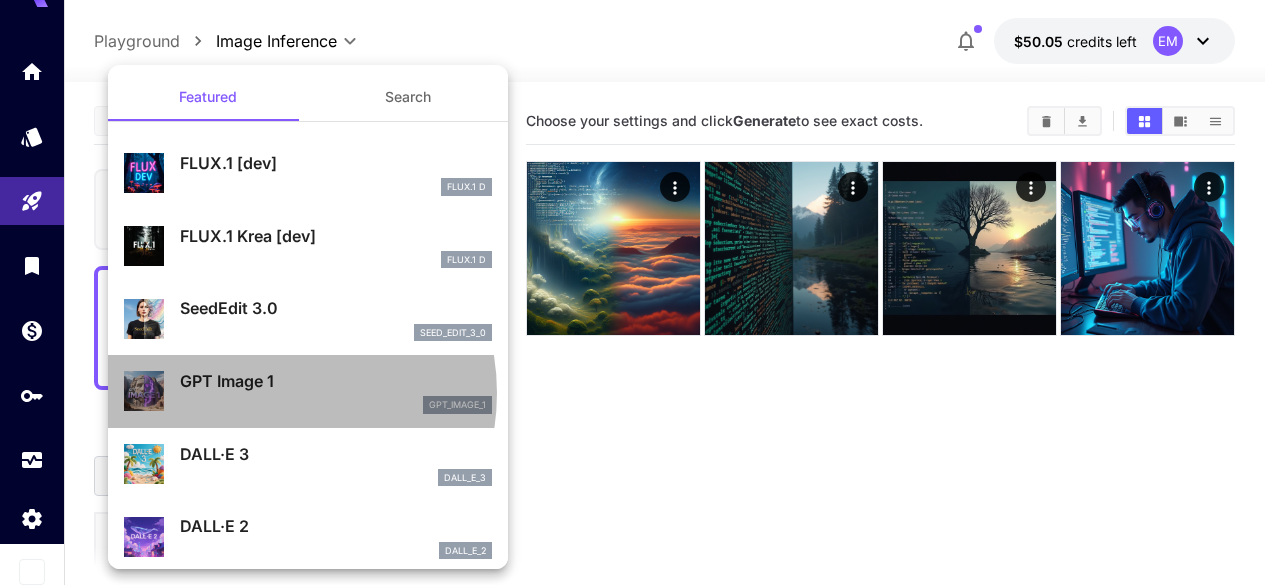 click on "GPT Image 1 gpt_image_1" at bounding box center (336, 391) 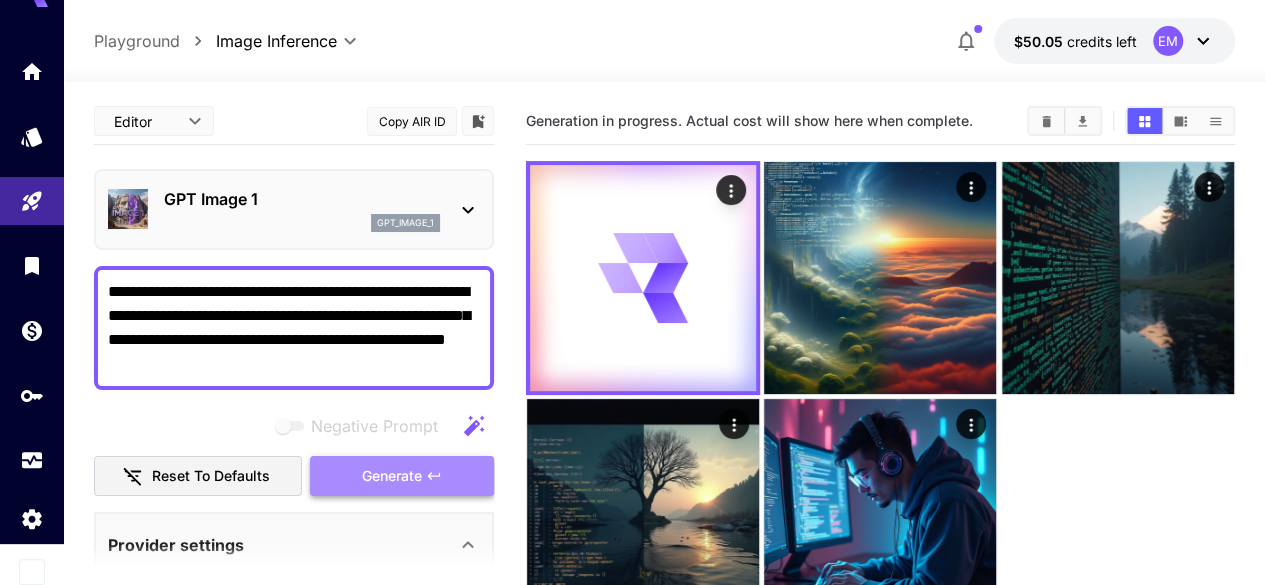 click on "Generate" at bounding box center [392, 476] 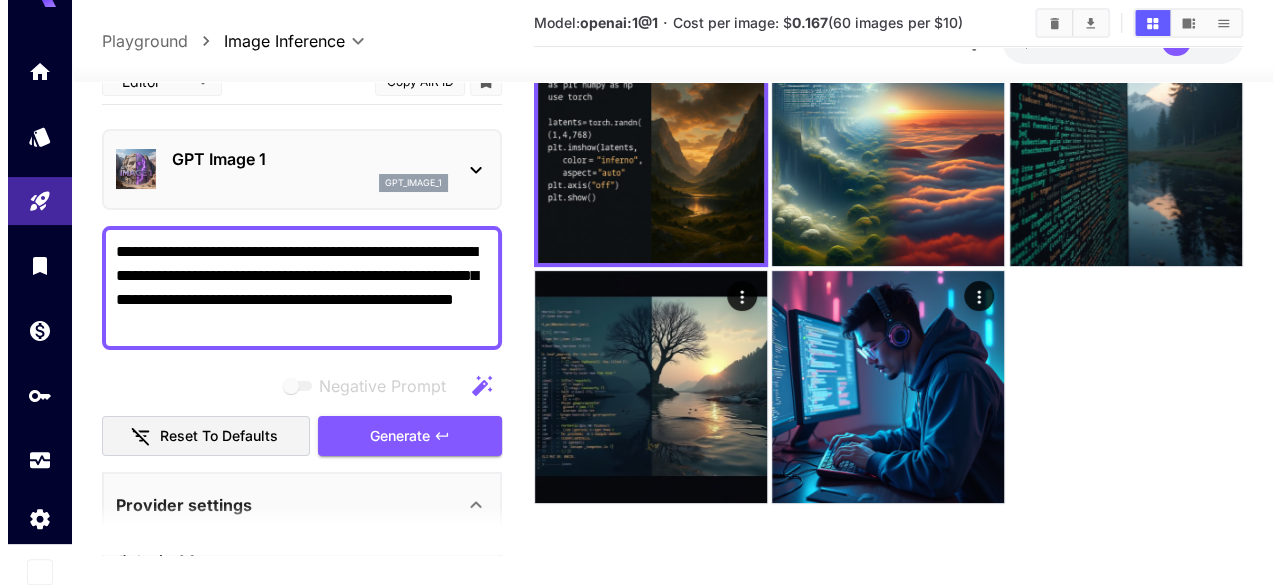 scroll, scrollTop: 0, scrollLeft: 0, axis: both 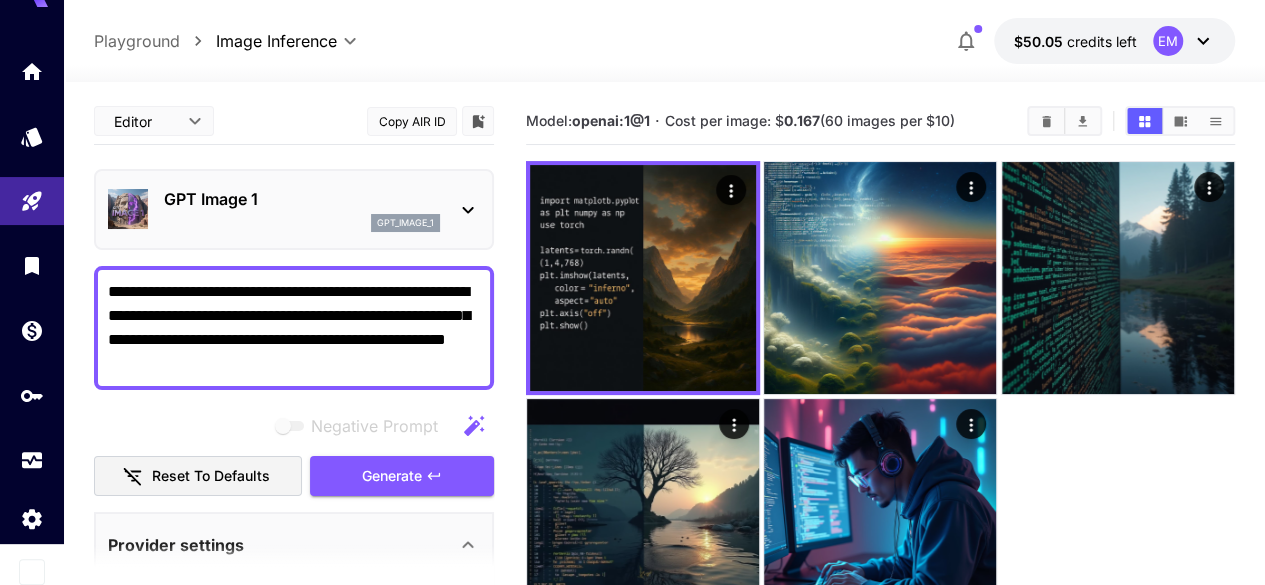 click at bounding box center (643, 278) 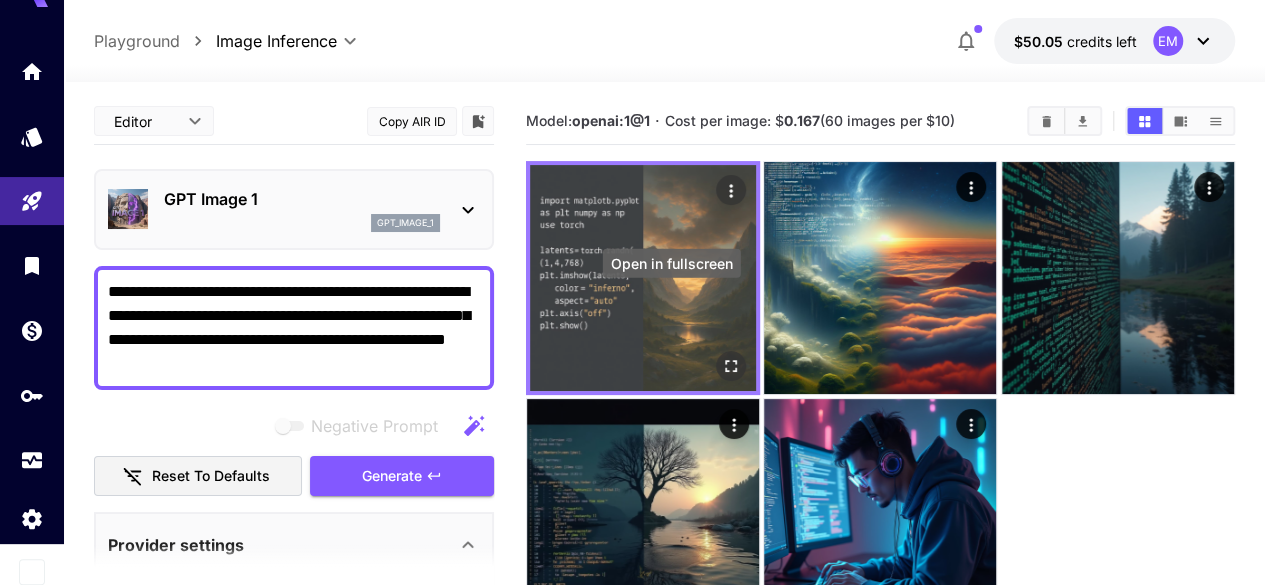 click 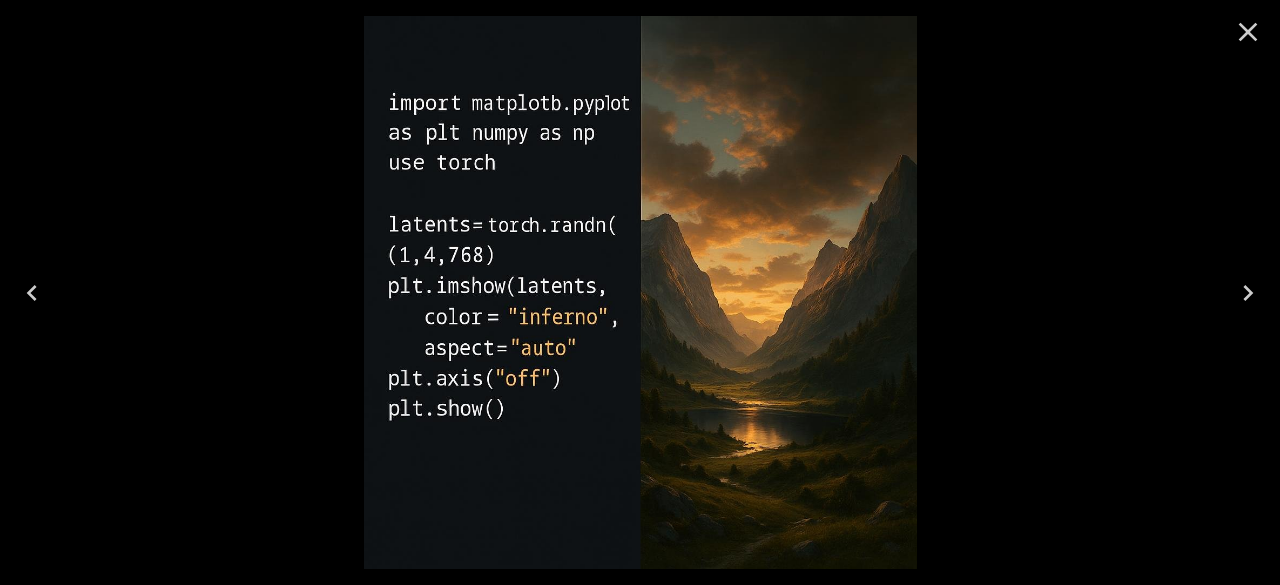 click 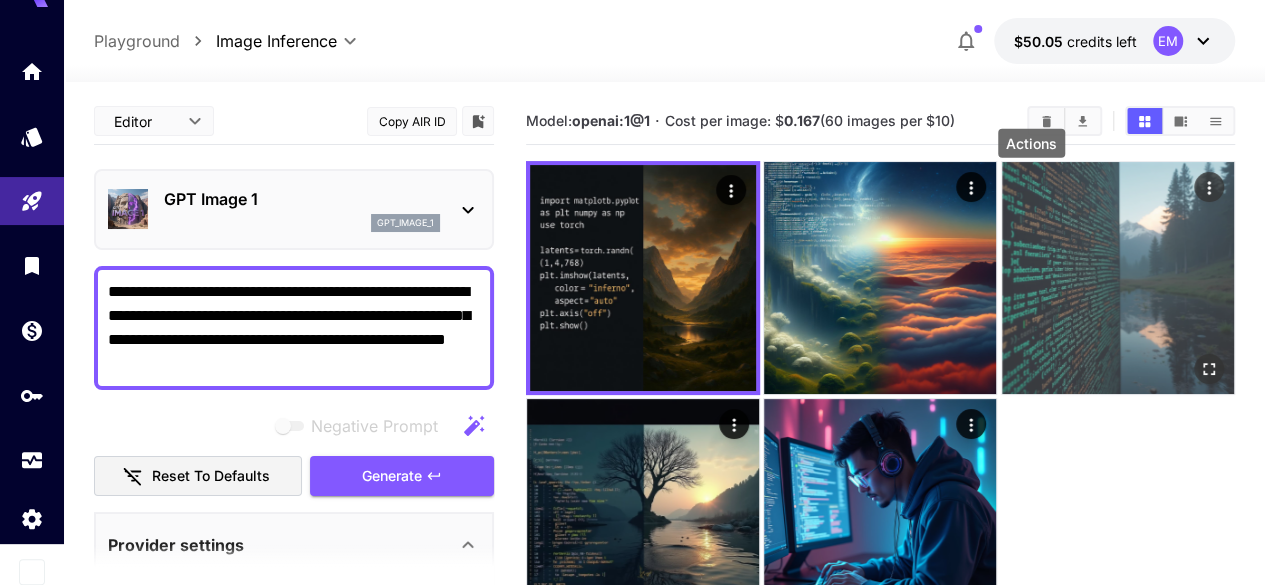 click 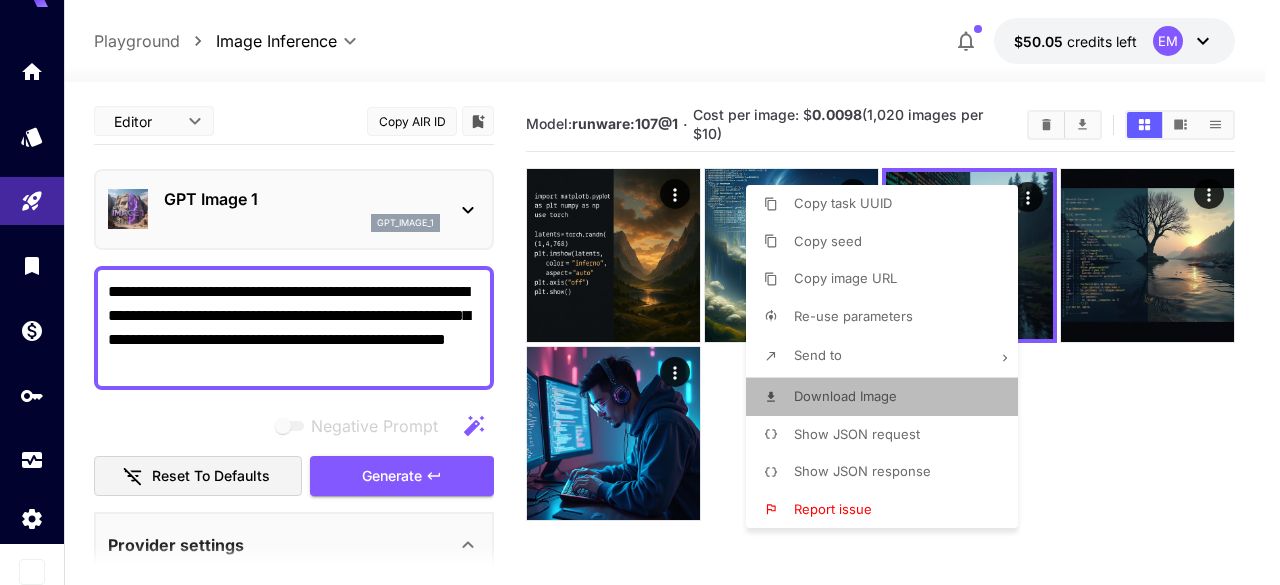 click on "Download Image" at bounding box center [845, 396] 